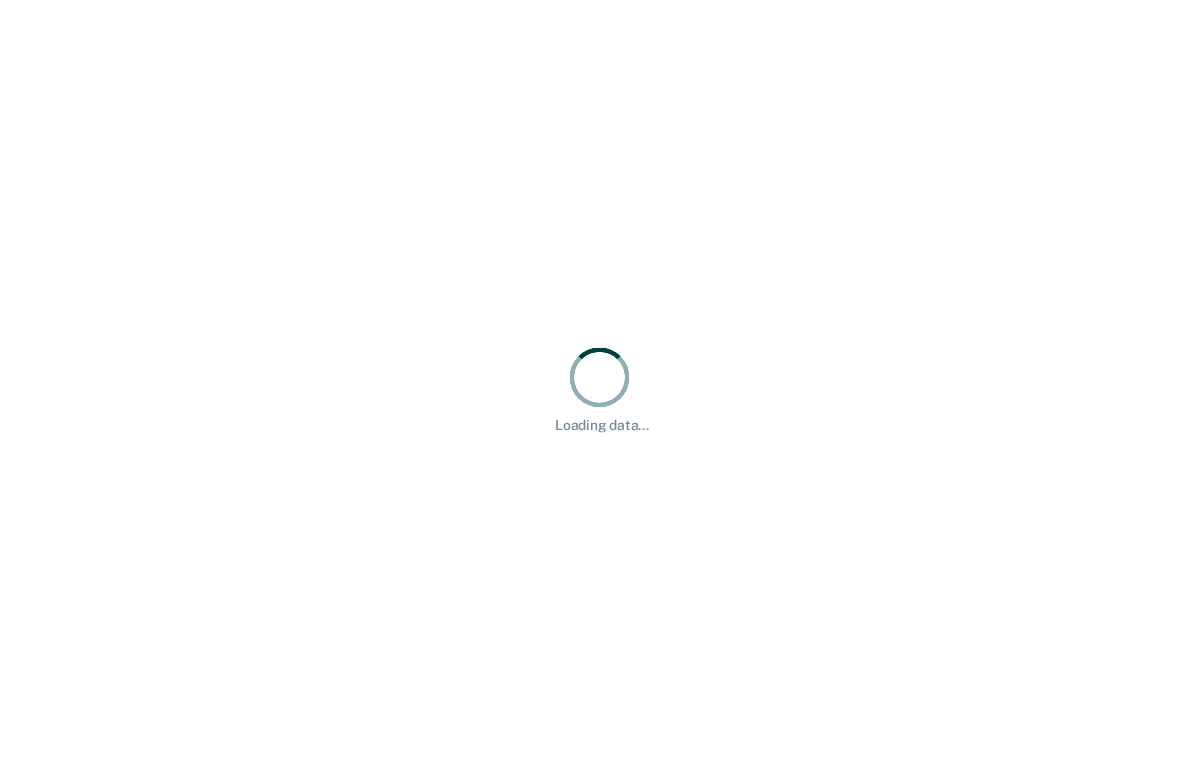 scroll, scrollTop: 0, scrollLeft: 0, axis: both 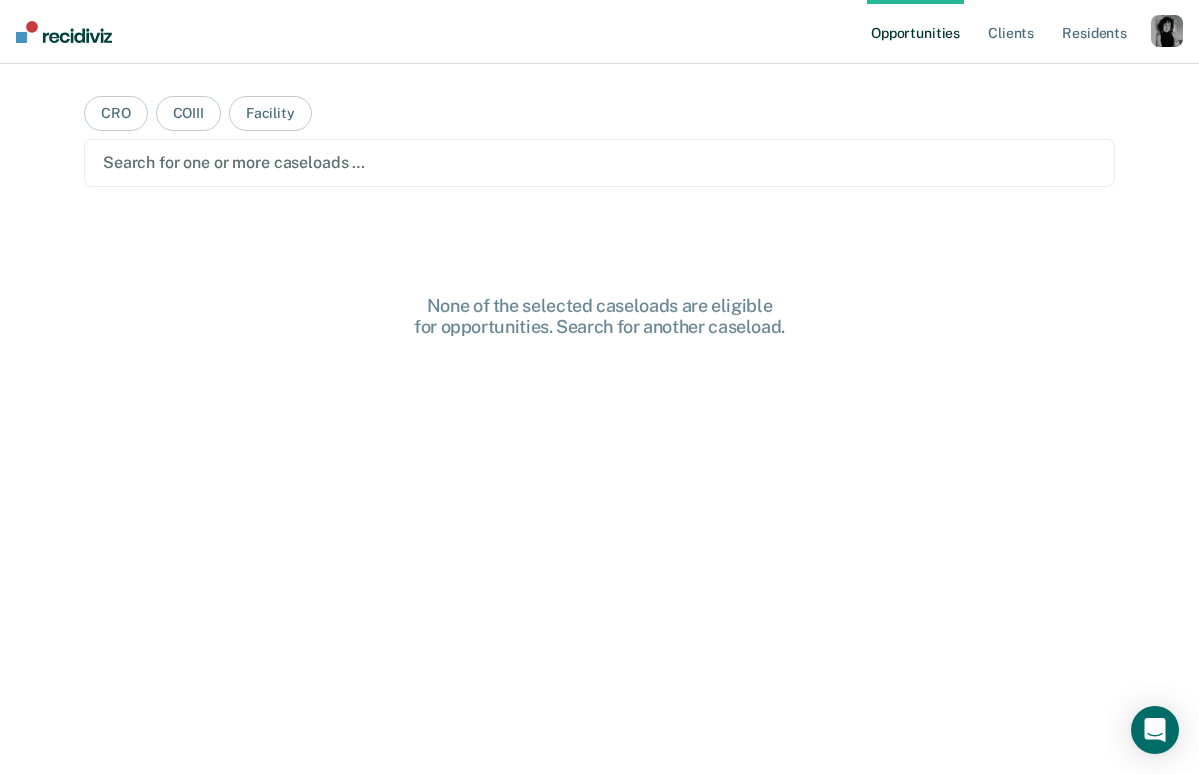 click at bounding box center [1167, 31] 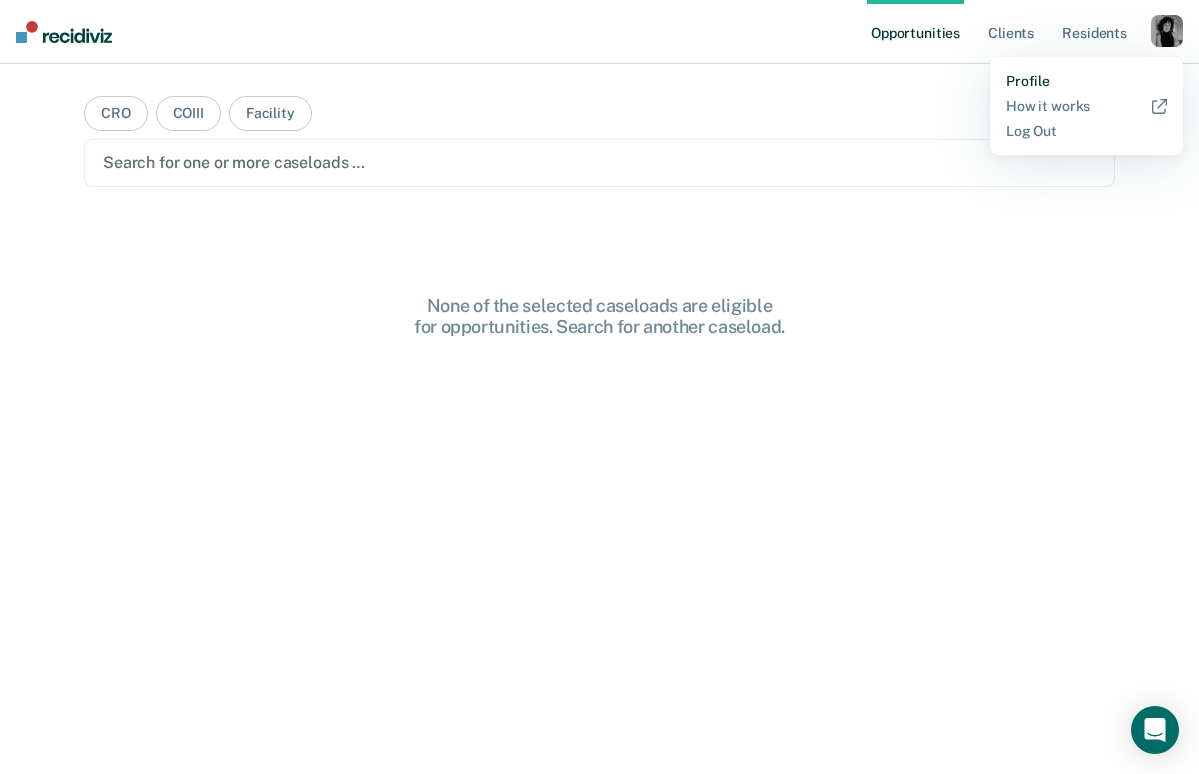 click on "Profile" at bounding box center [1086, 81] 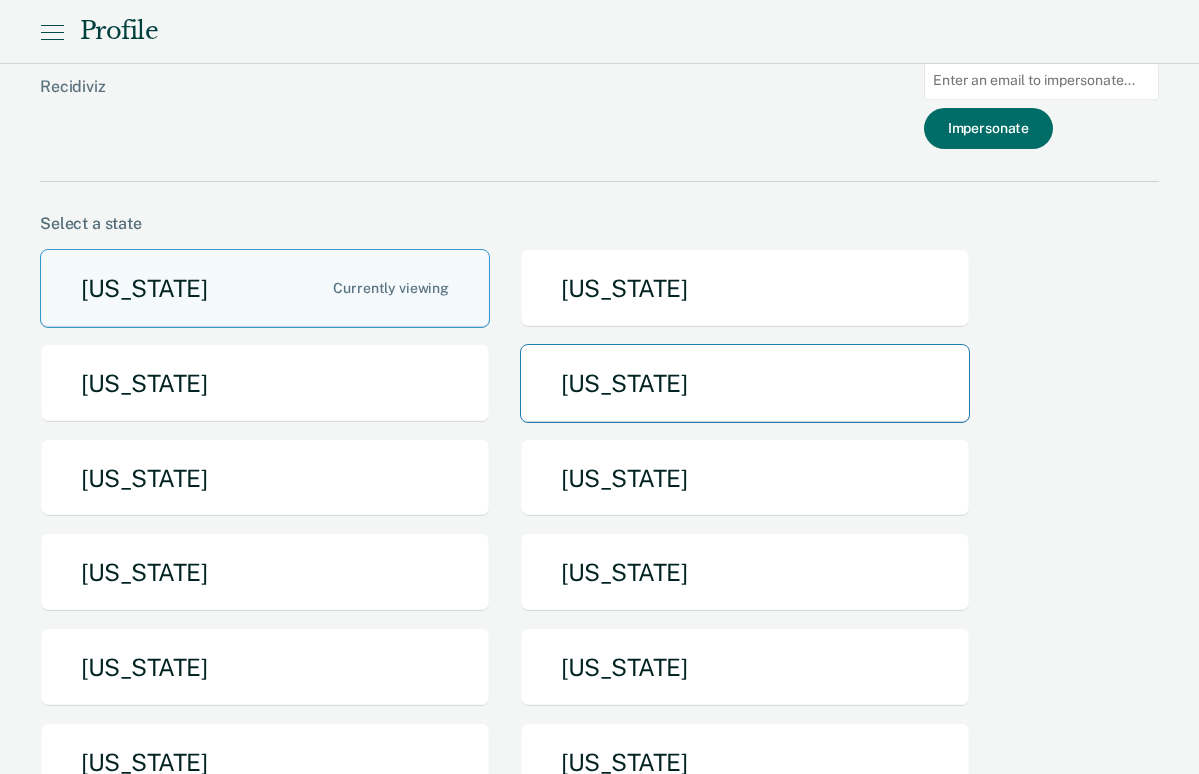click on "[US_STATE]" at bounding box center [745, 383] 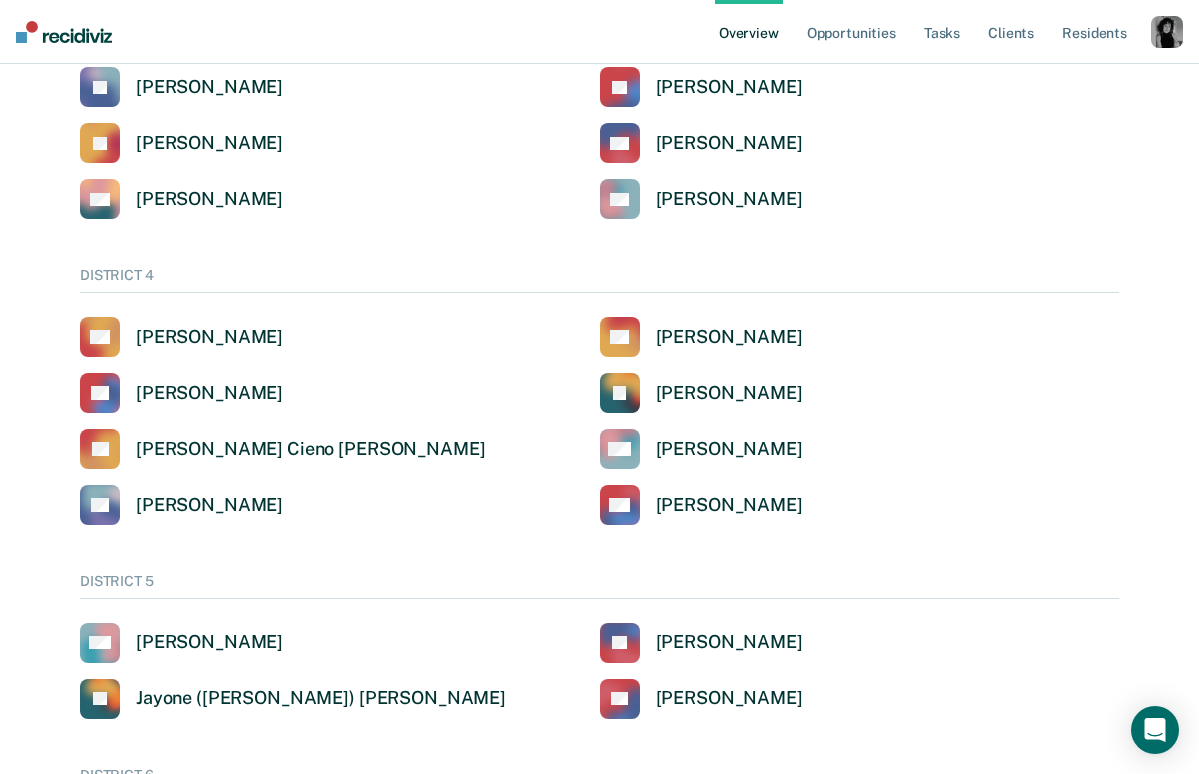 scroll, scrollTop: 871, scrollLeft: 0, axis: vertical 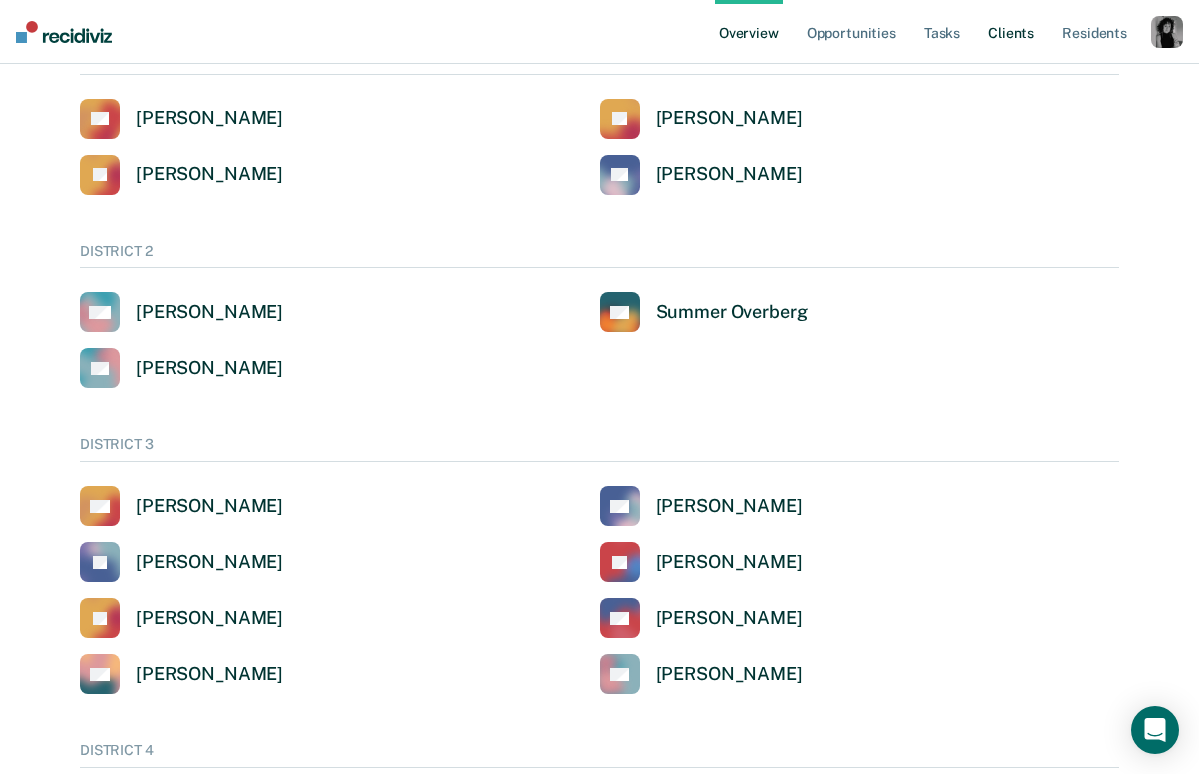 click on "Client s" at bounding box center [1011, 32] 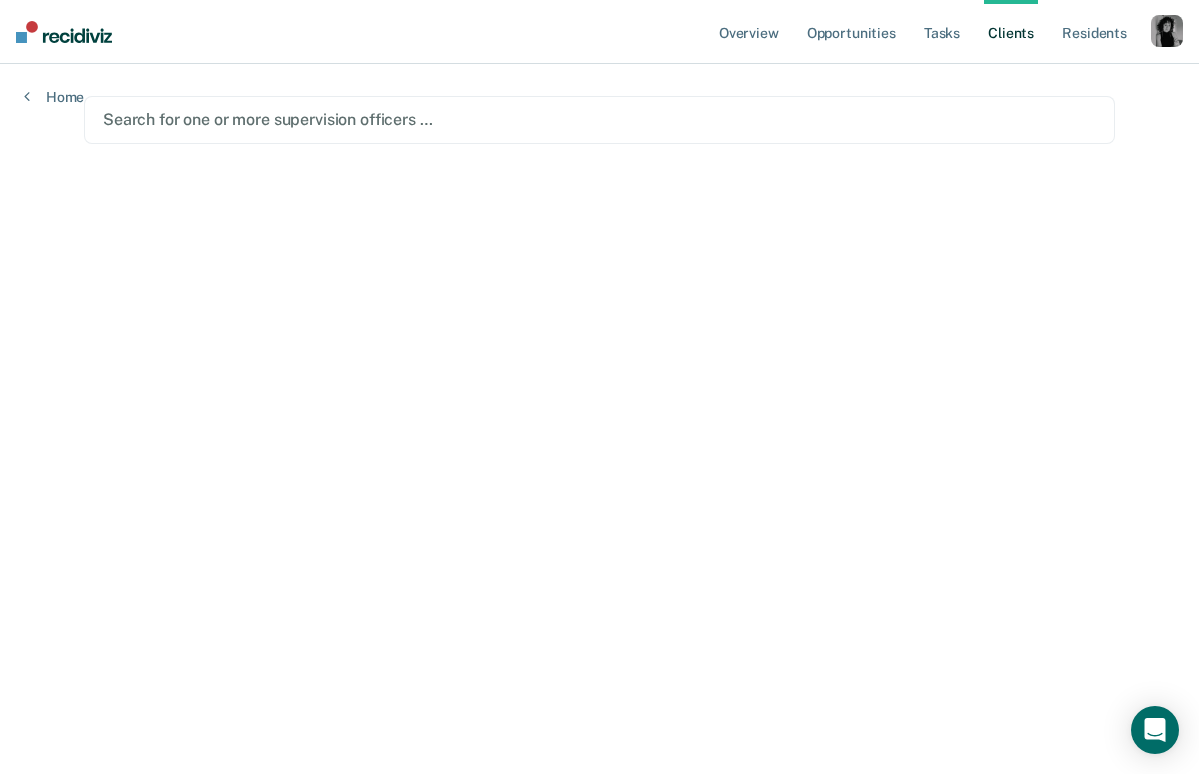 scroll, scrollTop: 0, scrollLeft: 0, axis: both 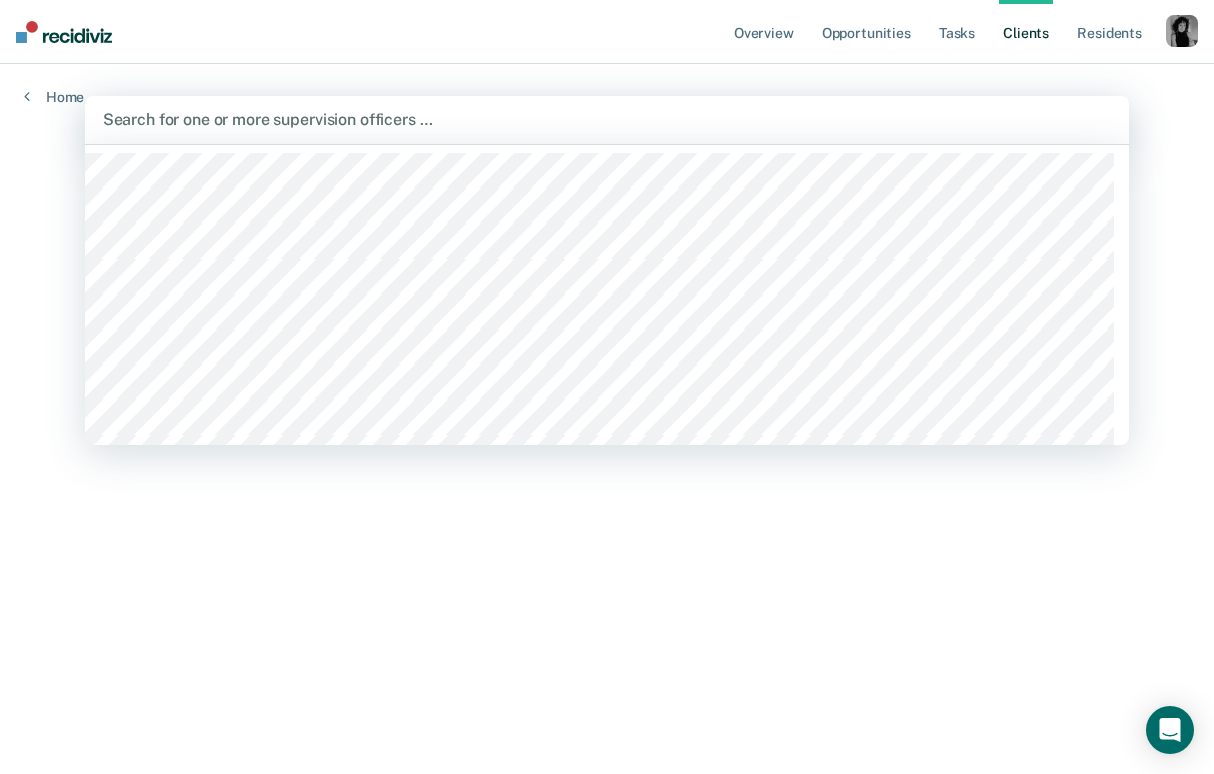 click at bounding box center [607, 119] 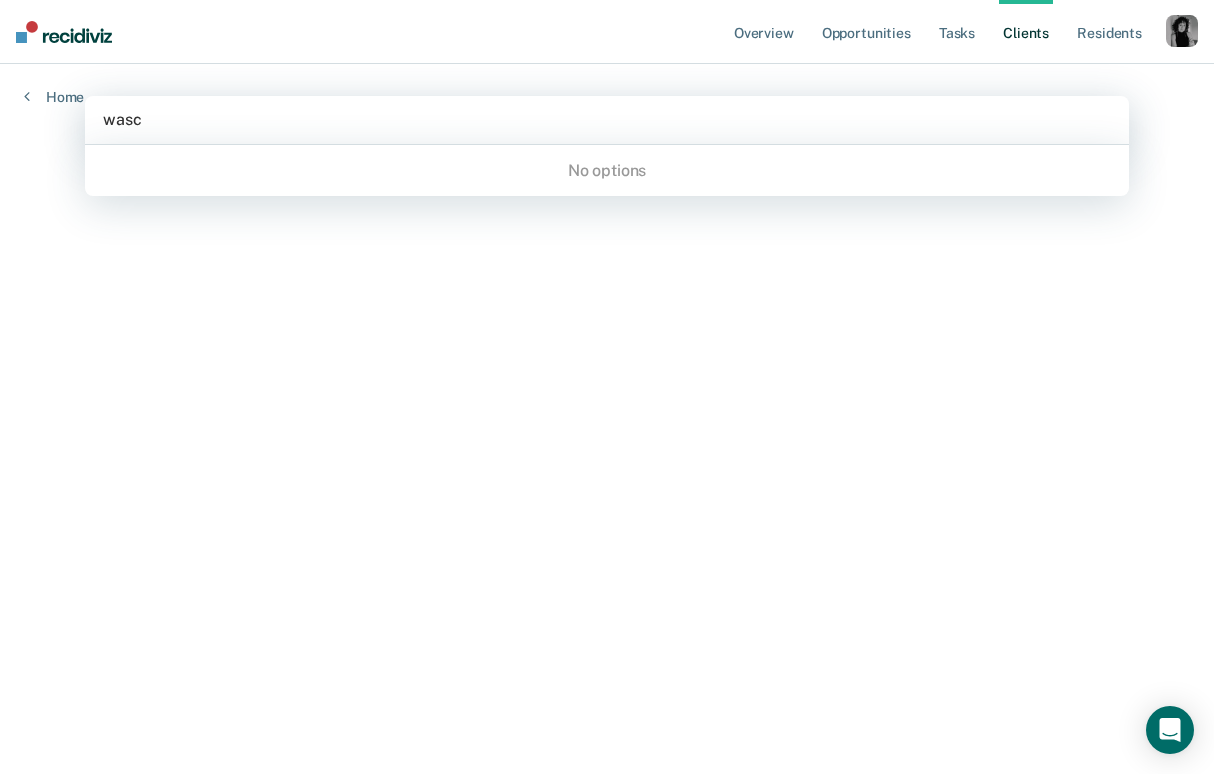 type on "was" 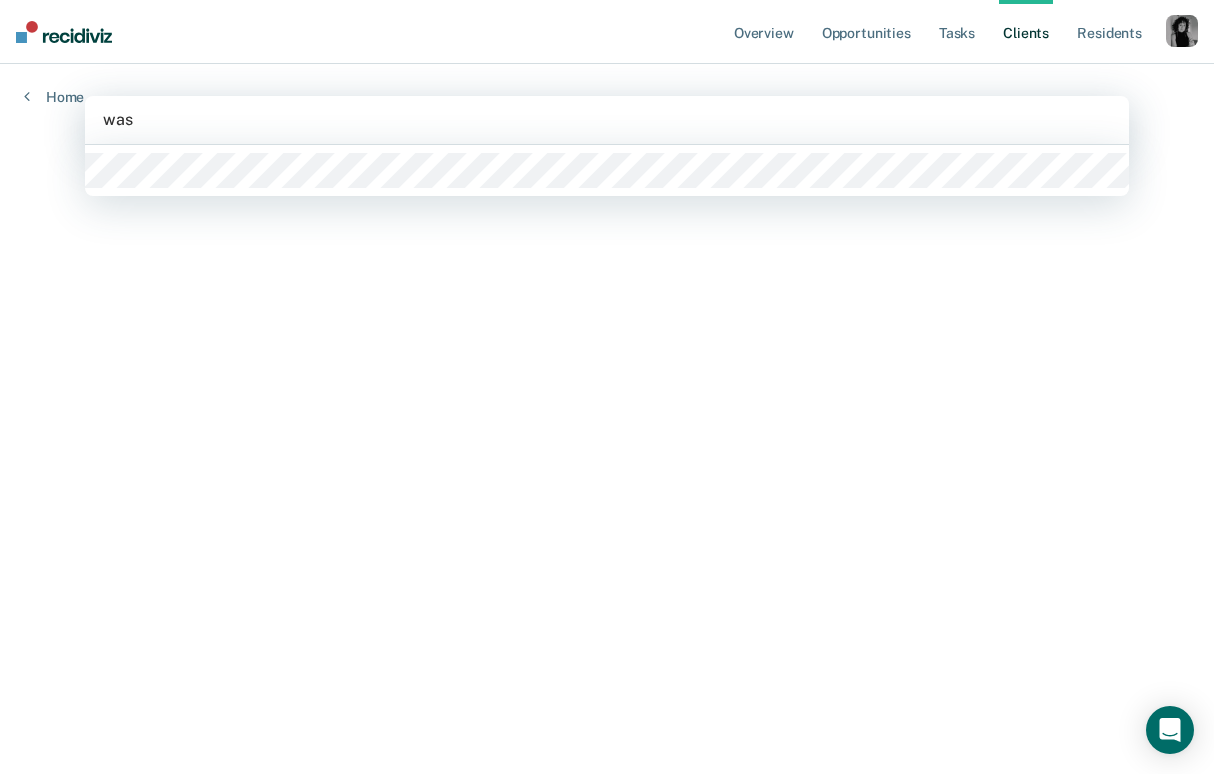 type 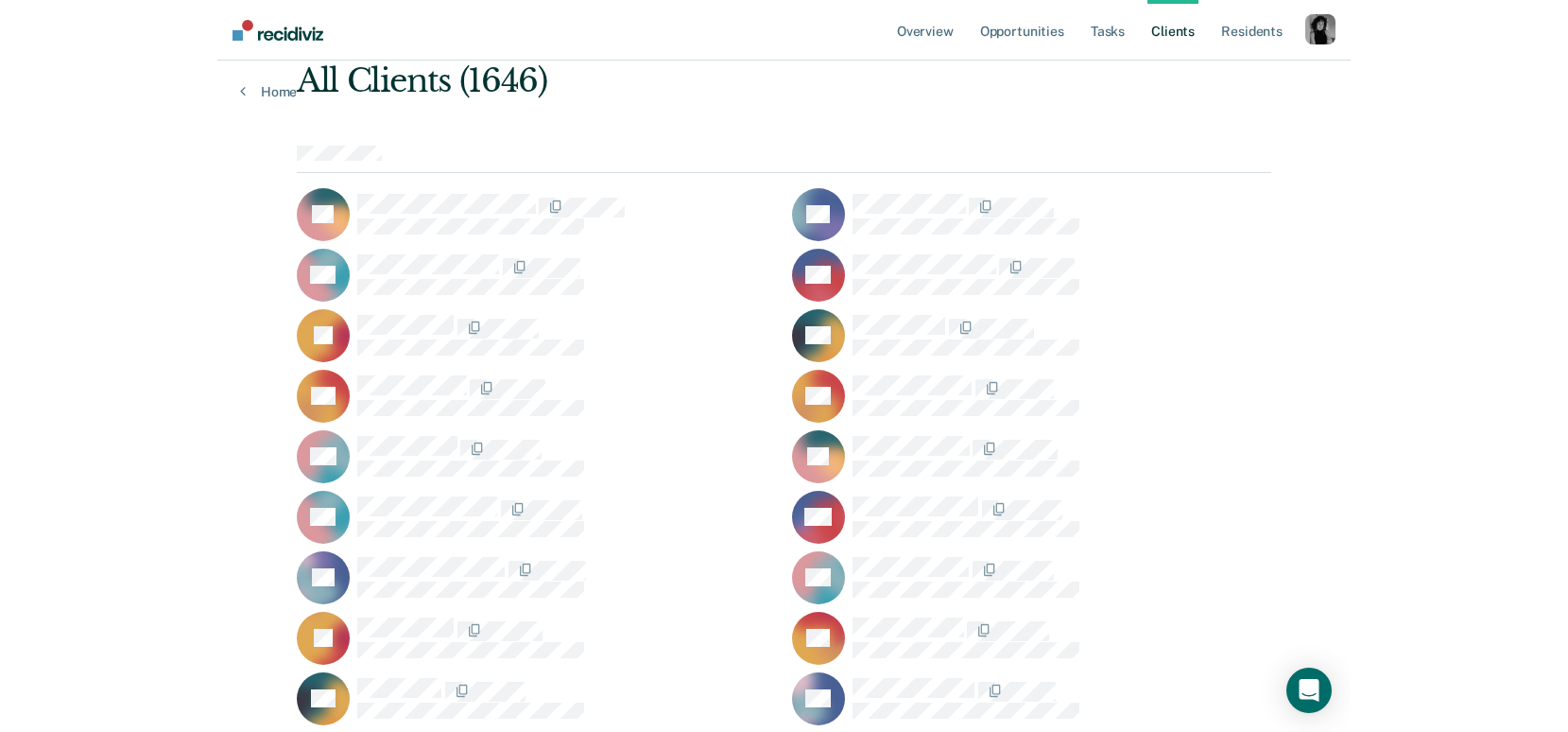 scroll, scrollTop: 0, scrollLeft: 0, axis: both 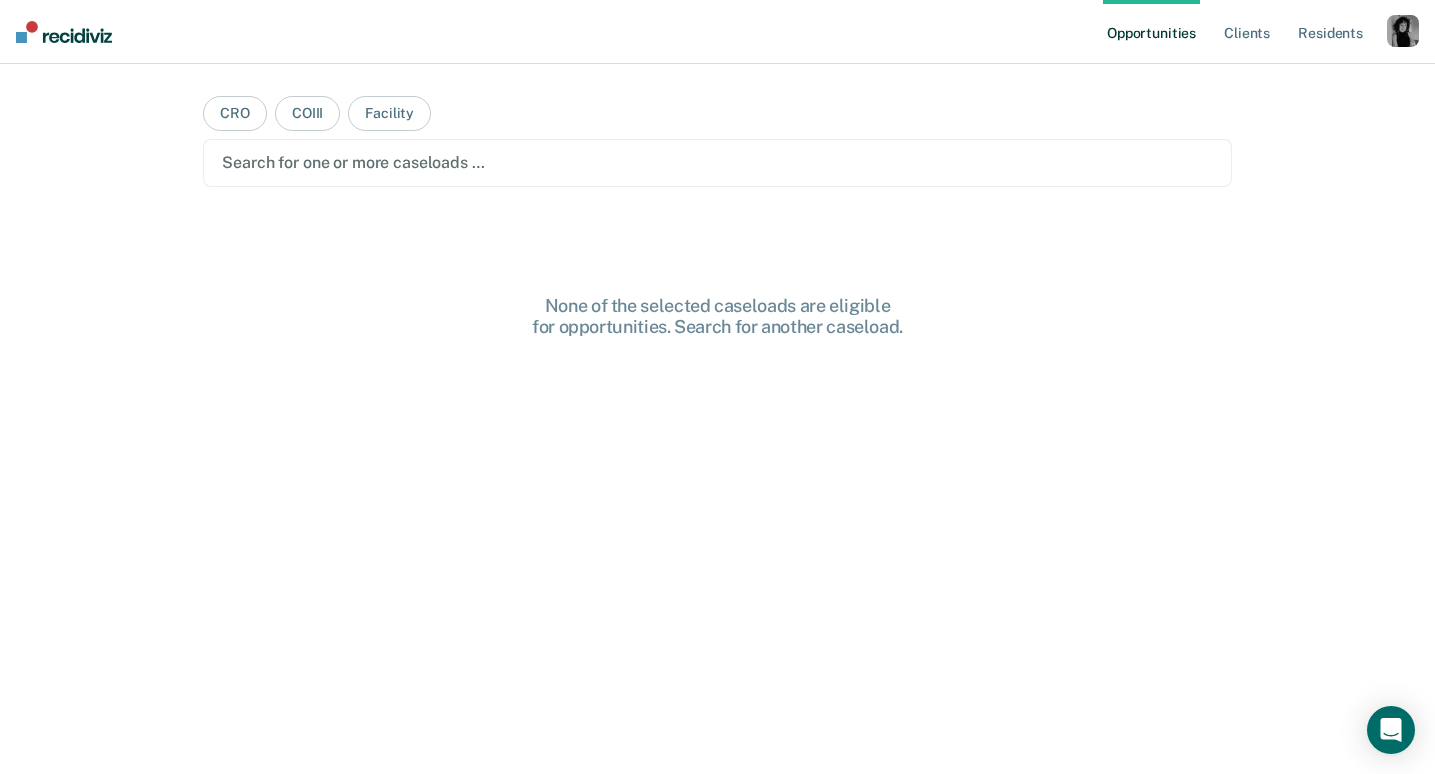 click at bounding box center [1403, 31] 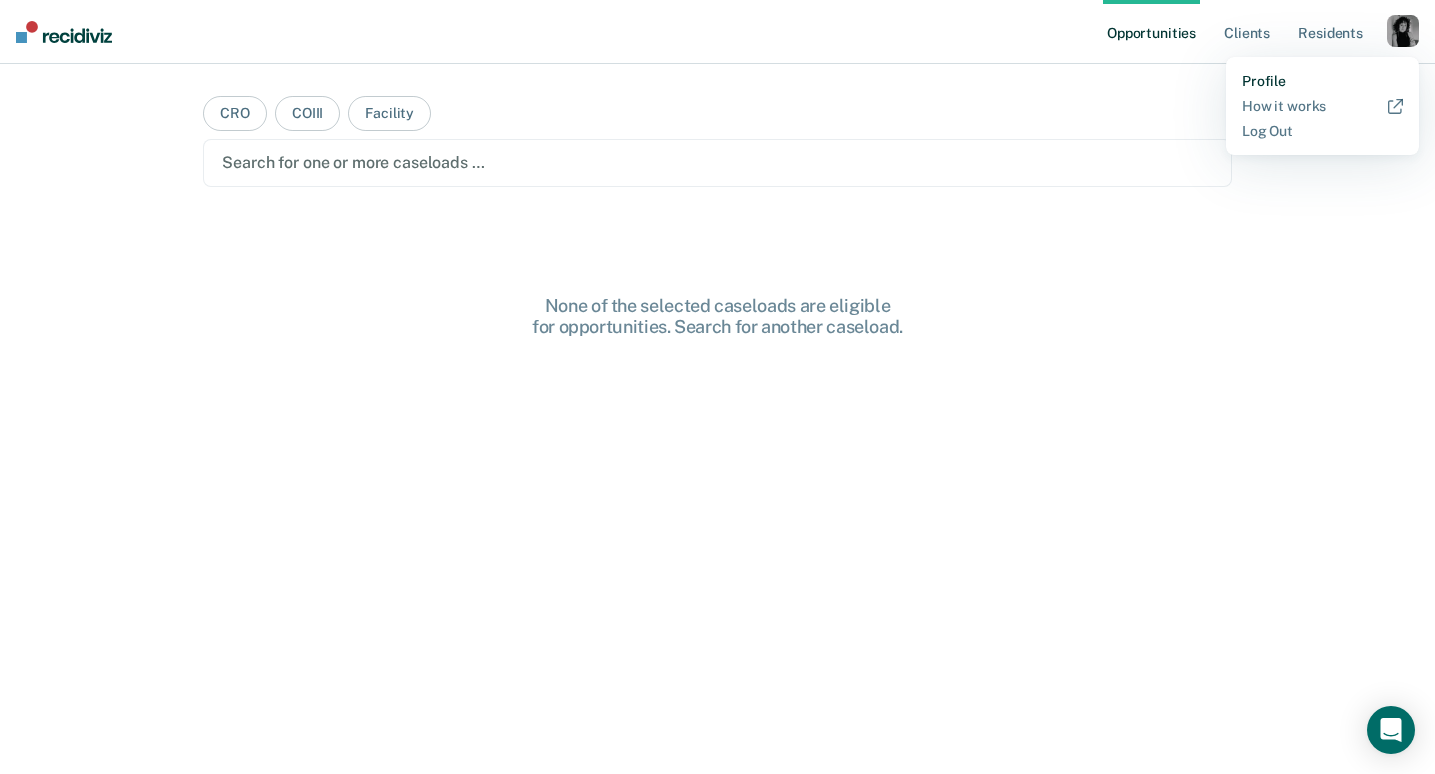 click on "Profile" at bounding box center [1322, 81] 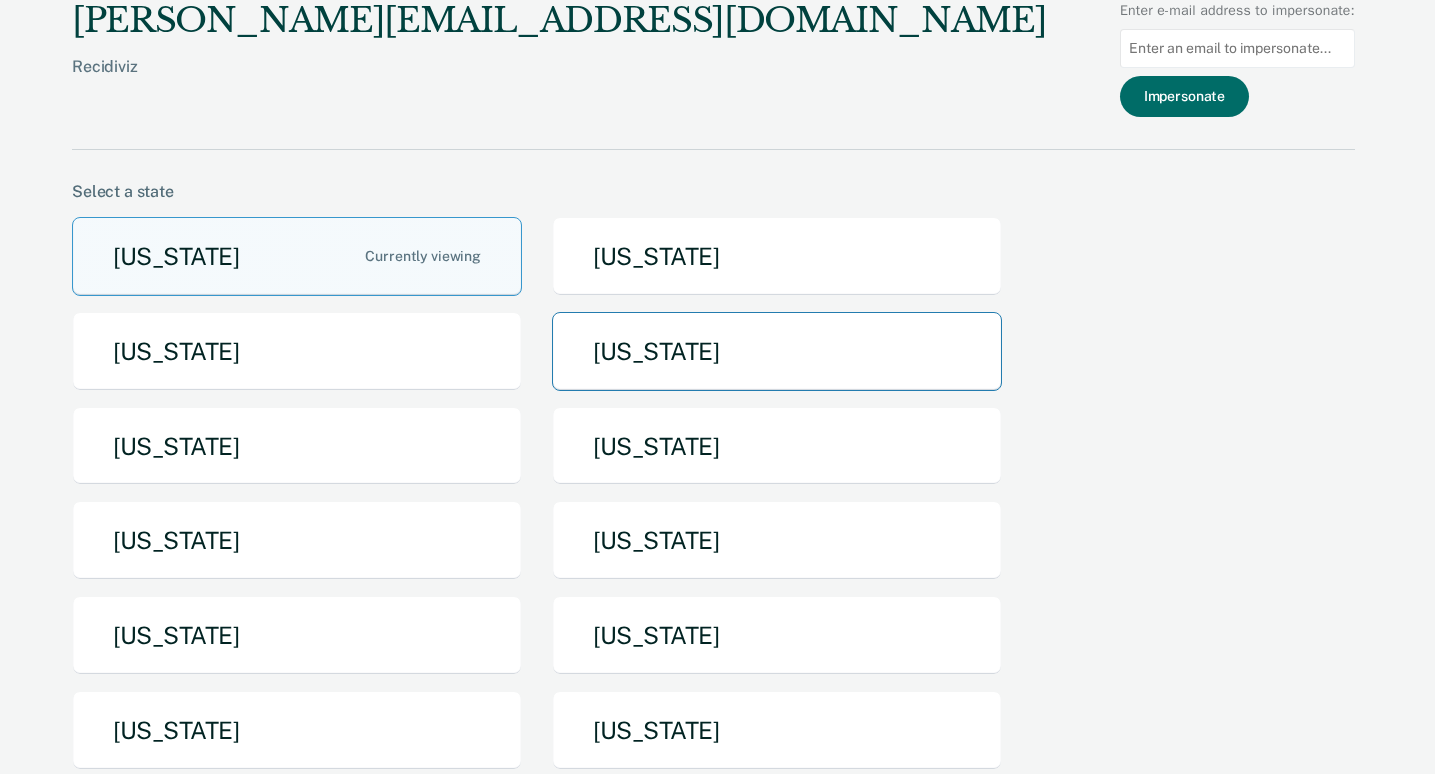click on "[US_STATE]" at bounding box center [777, 351] 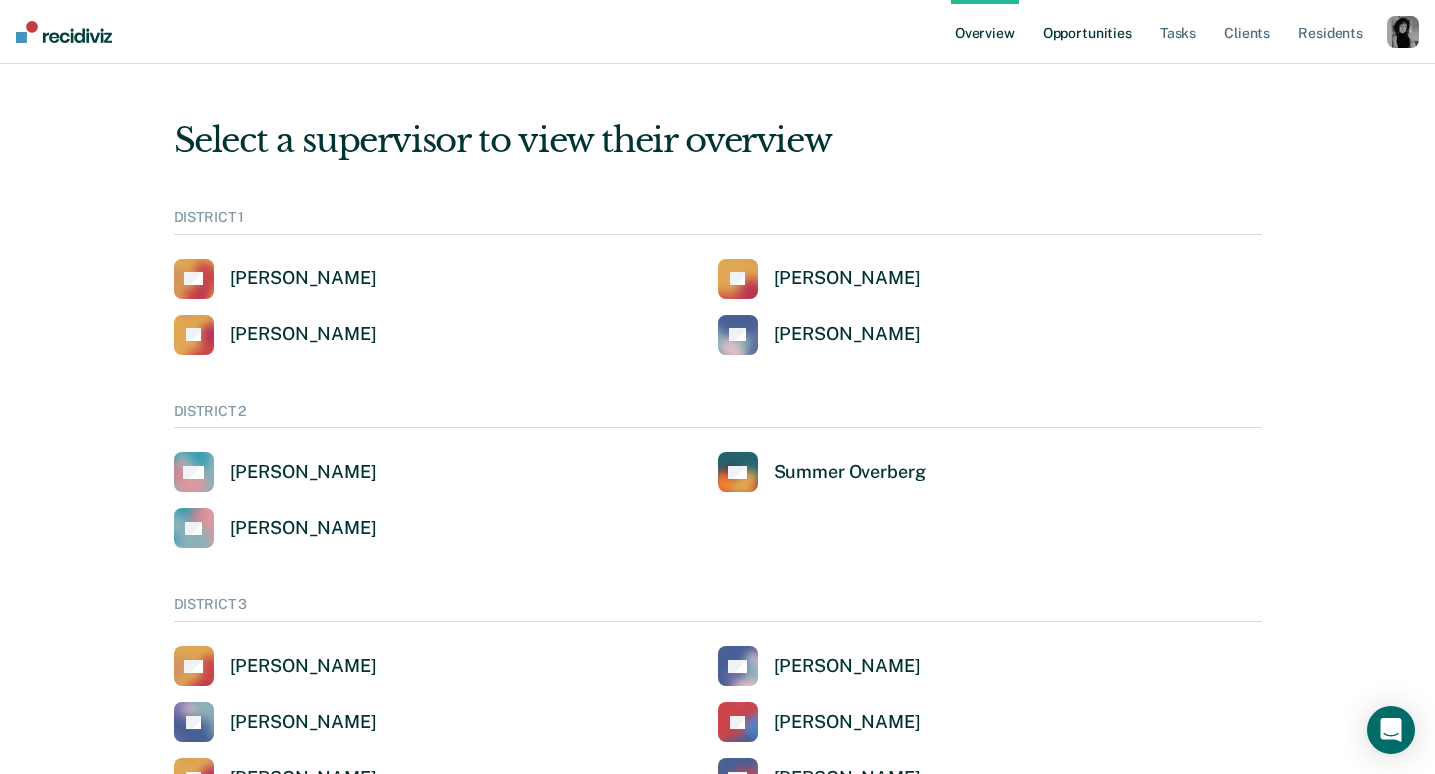 click on "Opportunities" at bounding box center [1087, 32] 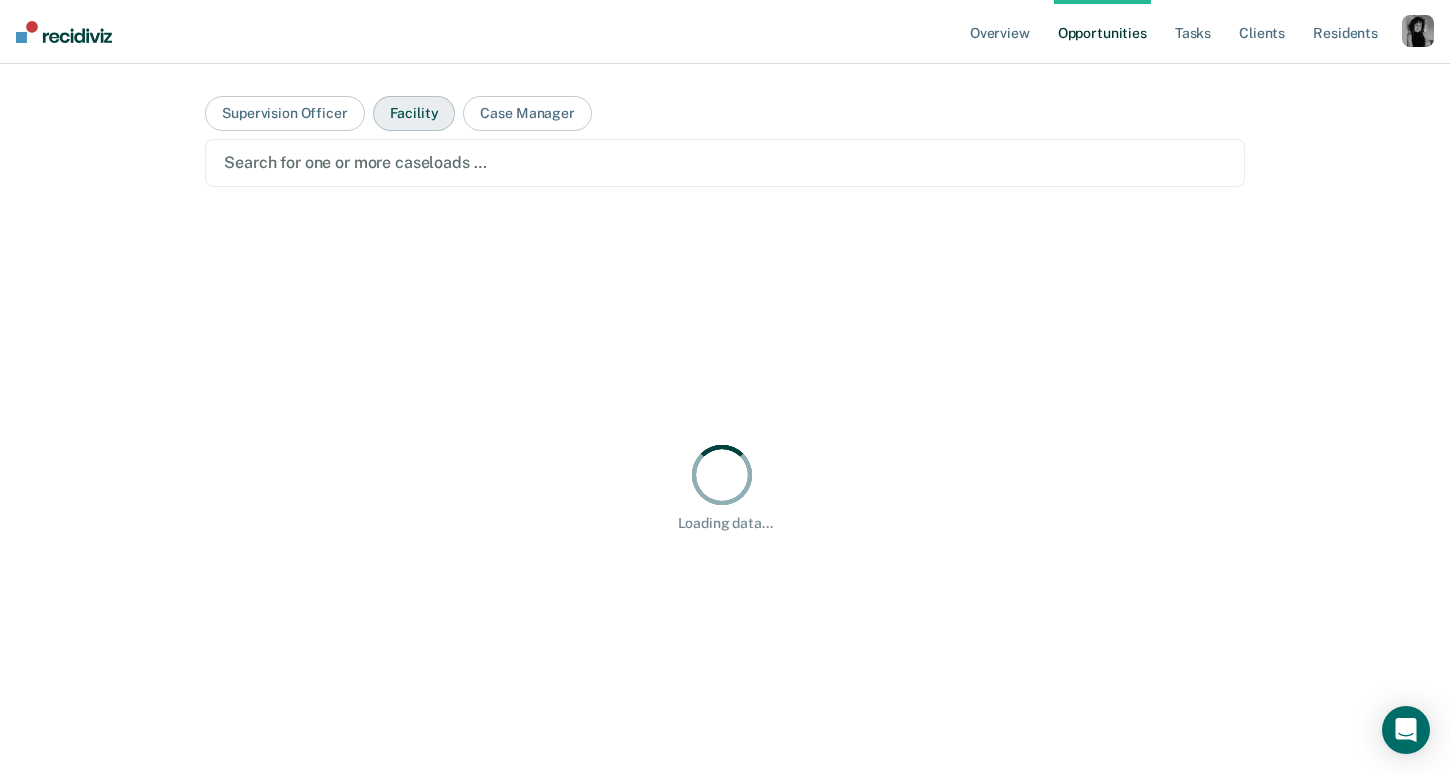 click on "Facility" at bounding box center (414, 113) 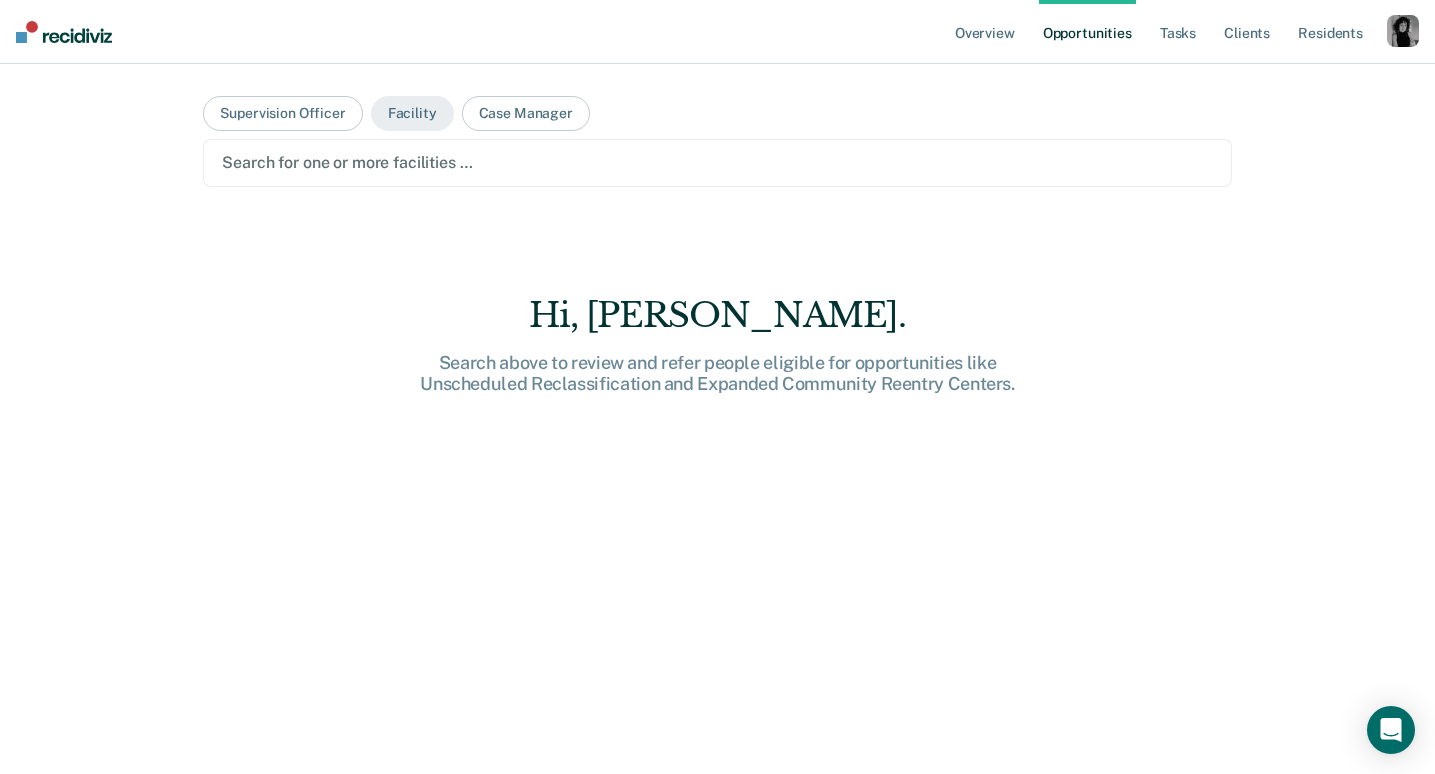 click at bounding box center [717, 162] 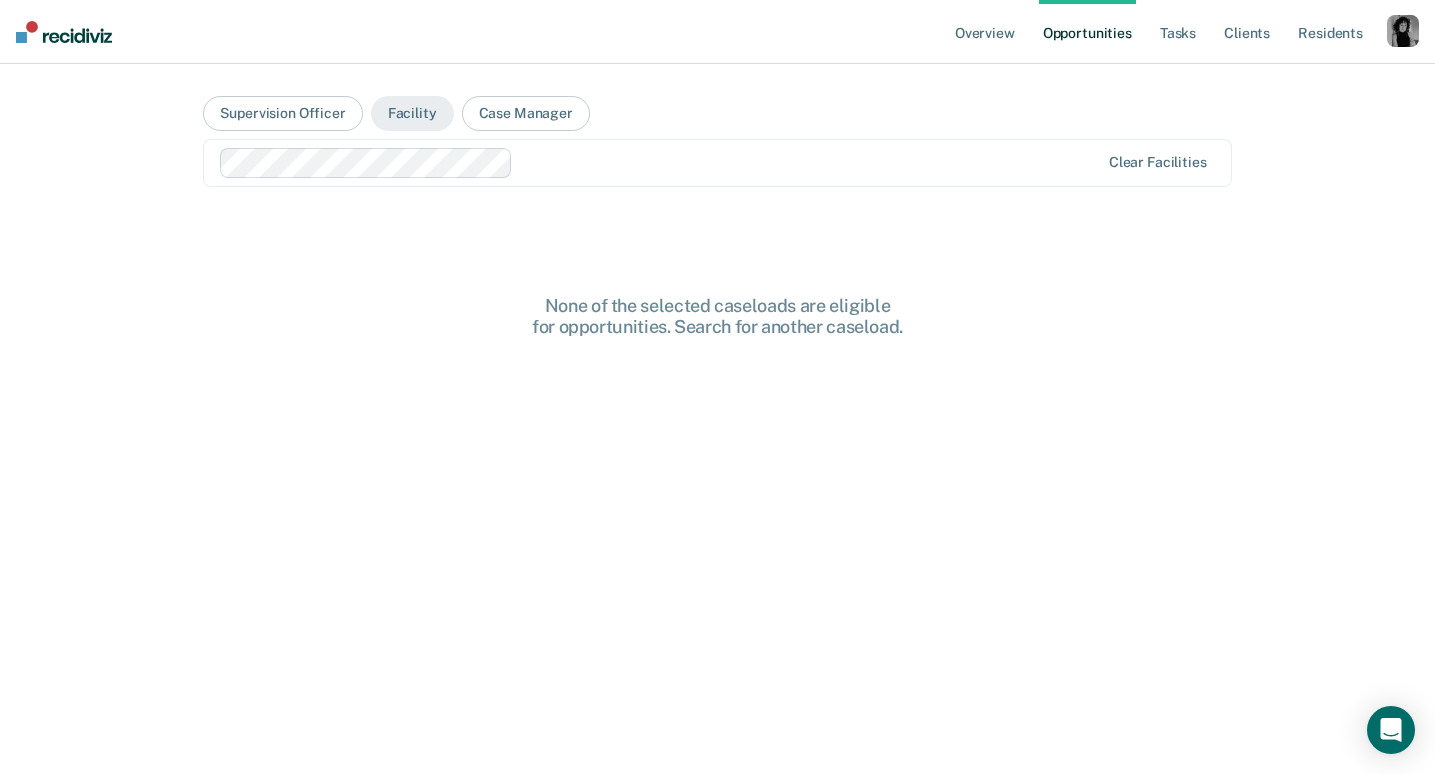 click at bounding box center (809, 162) 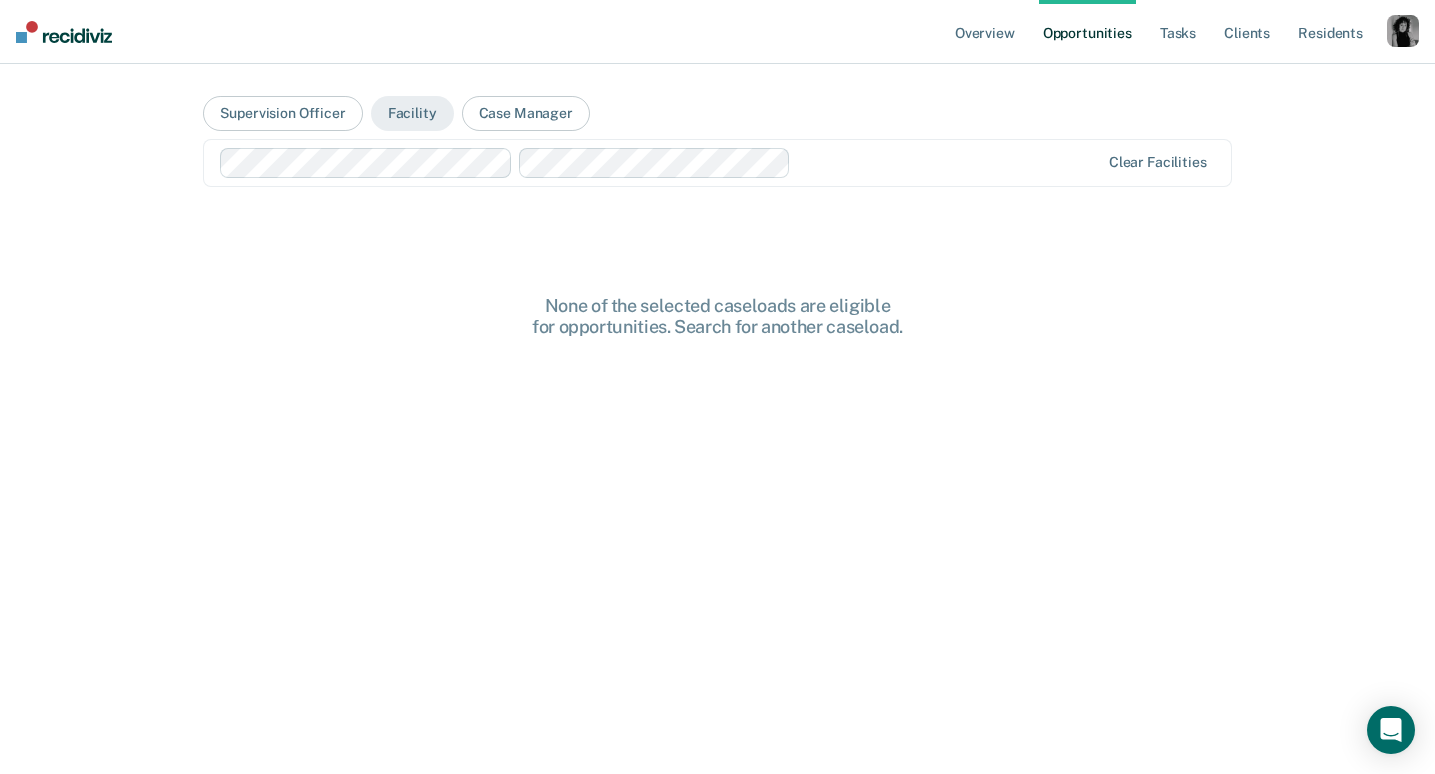 click at bounding box center [948, 162] 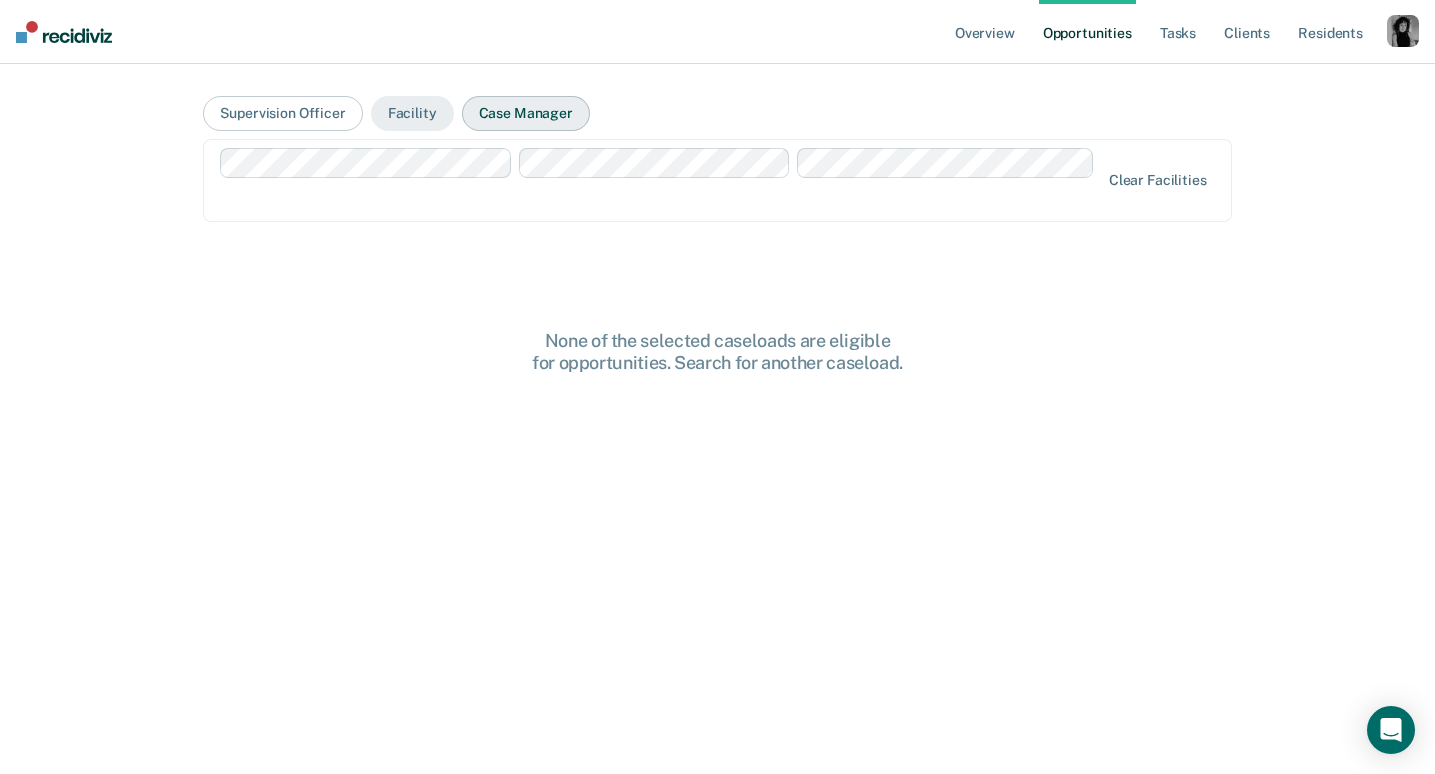 click on "Case Manager" at bounding box center (526, 113) 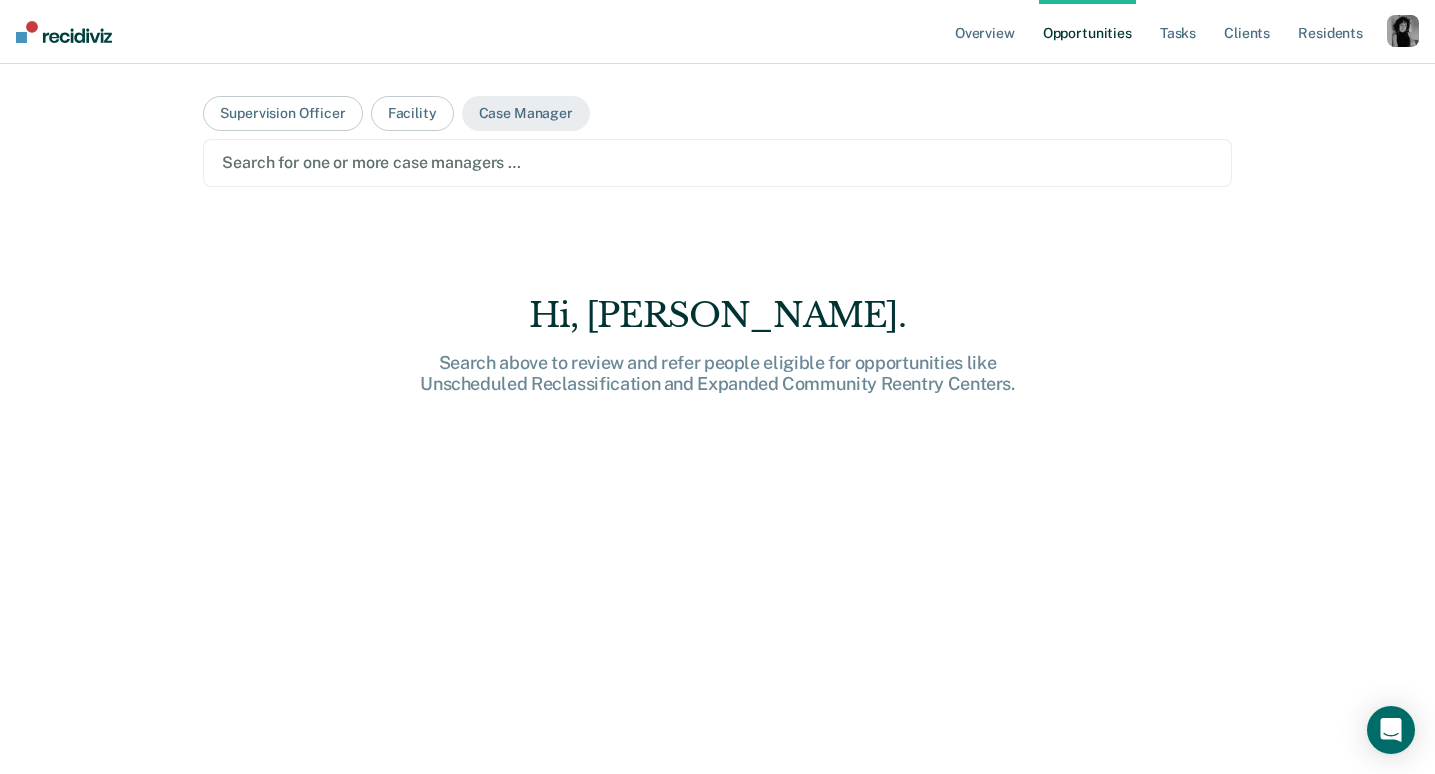 click at bounding box center [717, 162] 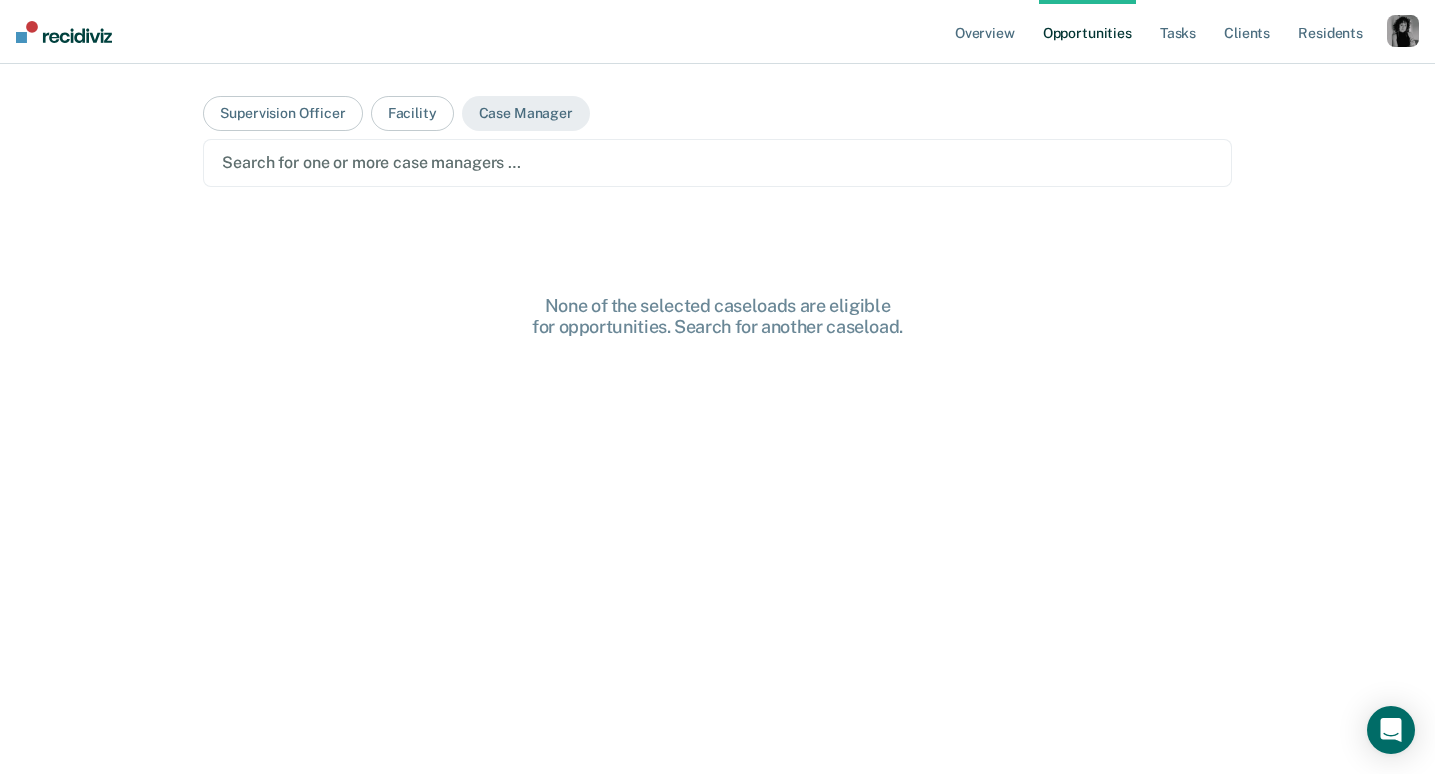 click at bounding box center [717, 162] 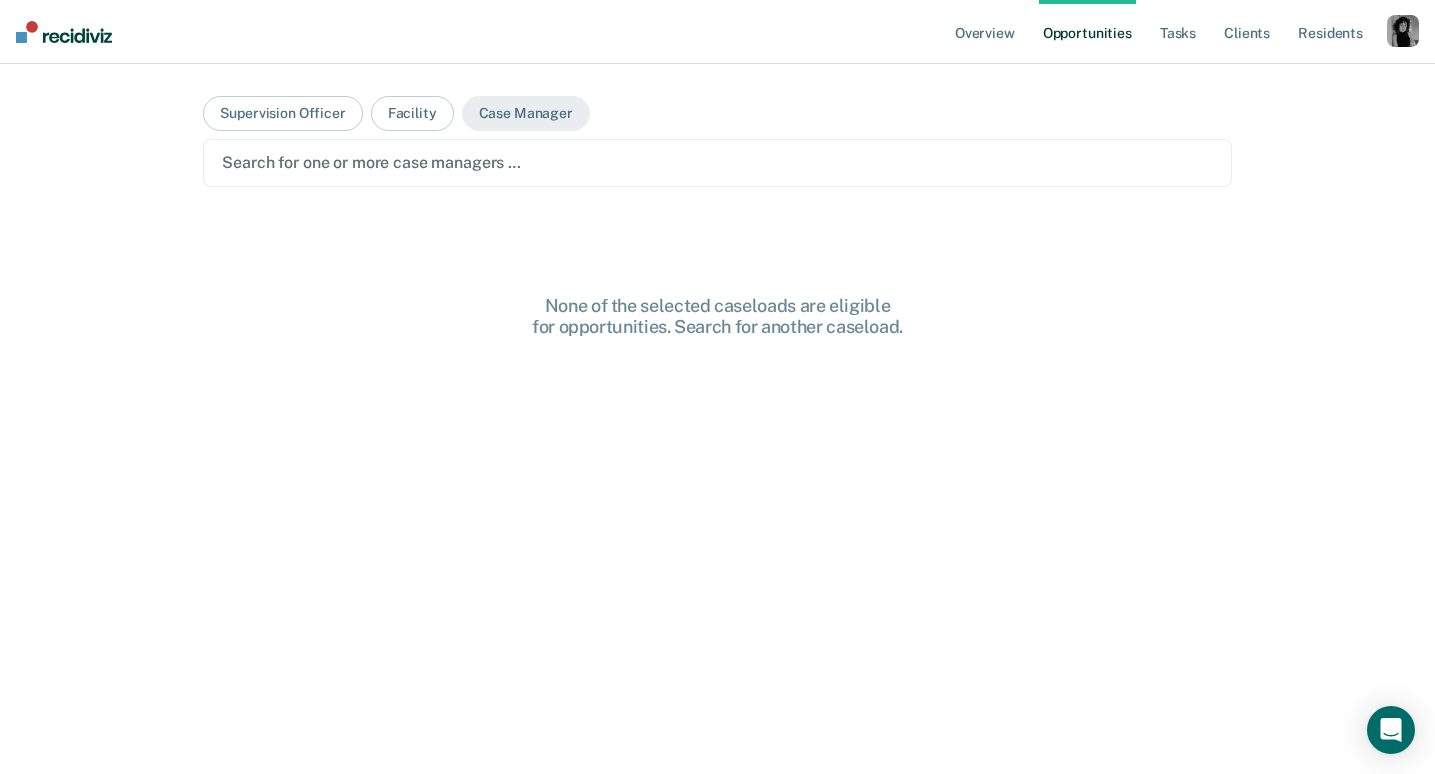 click on "Supervision Officer Facility Case Manager Search for one or more case managers … None of the selected caseloads are eligible for opportunities. Search for another caseload." at bounding box center [717, 395] 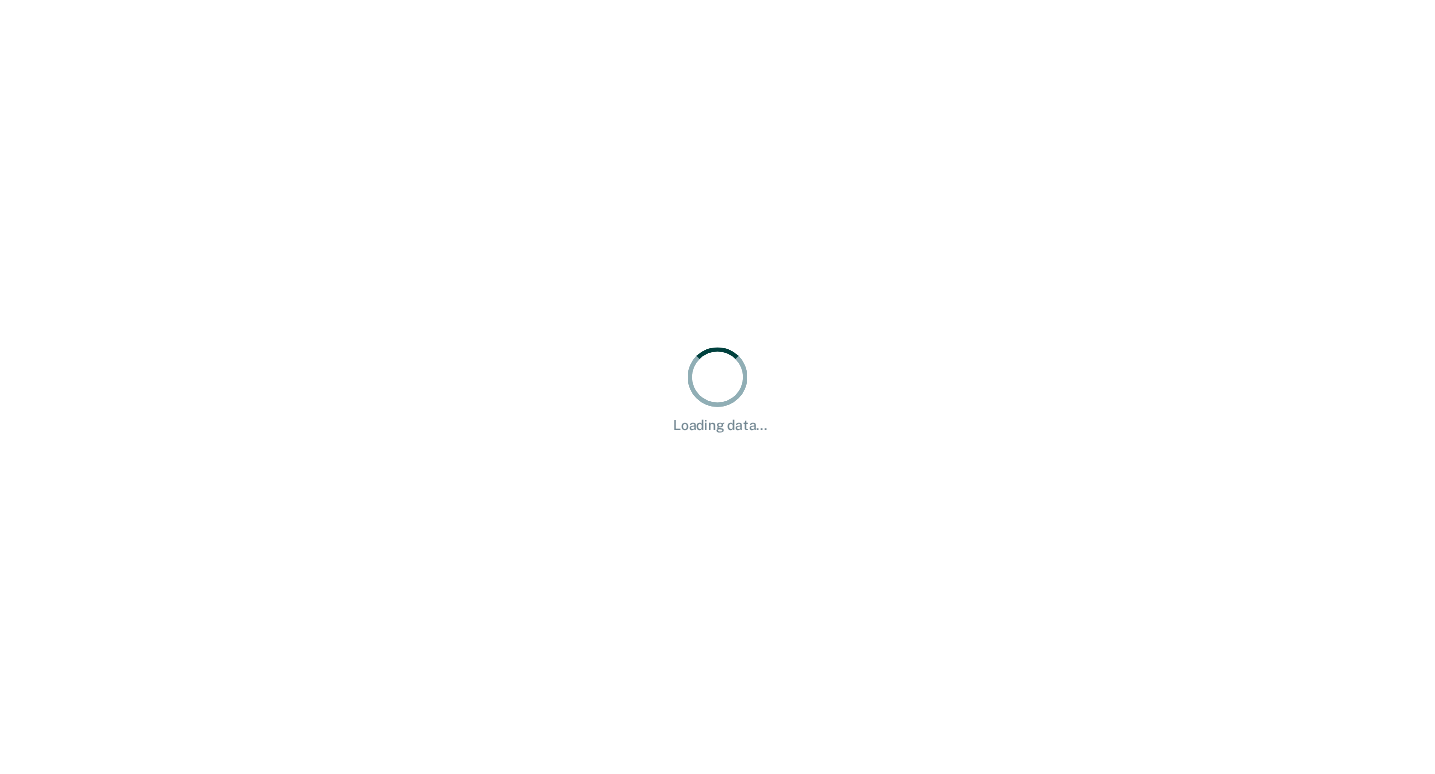 scroll, scrollTop: 0, scrollLeft: 0, axis: both 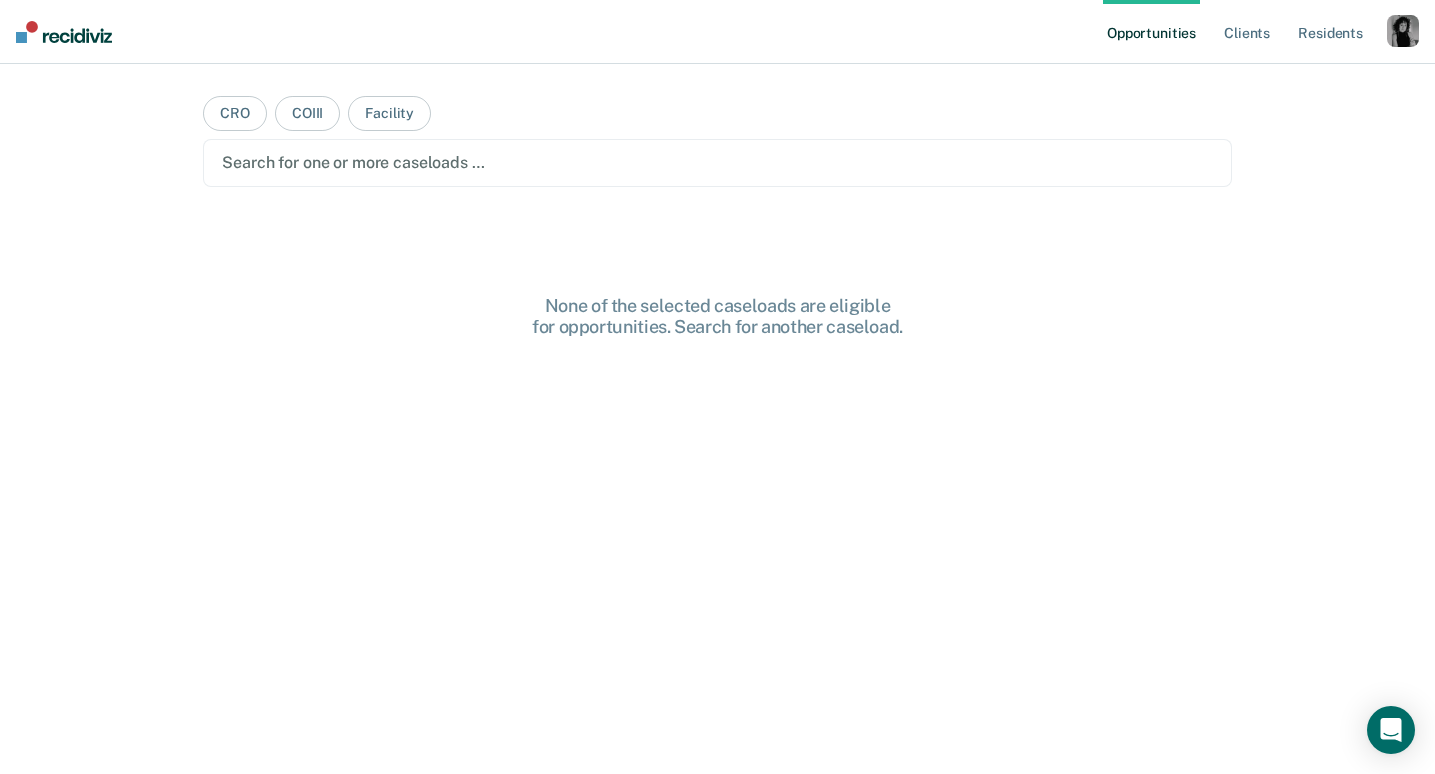 click at bounding box center (1403, 31) 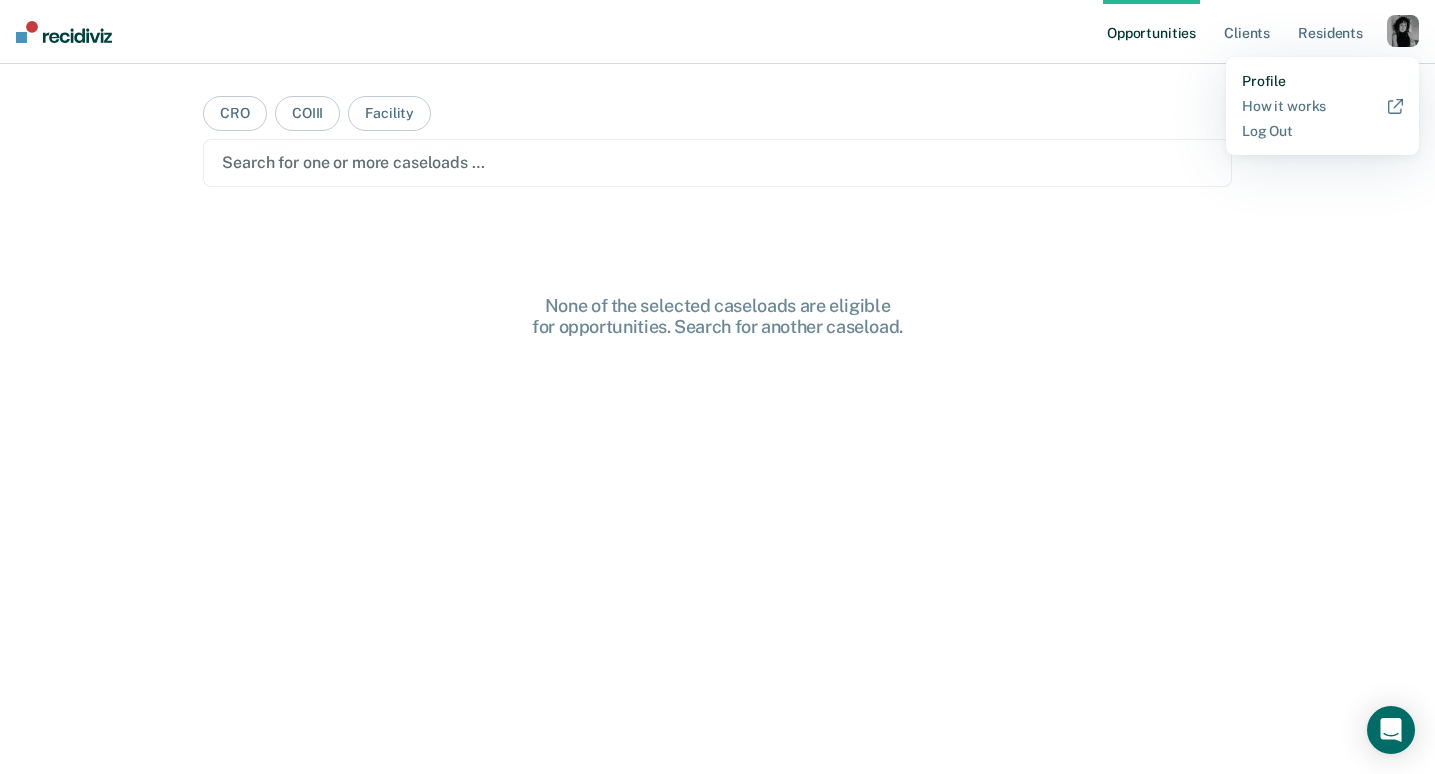 click on "Profile" at bounding box center (1322, 81) 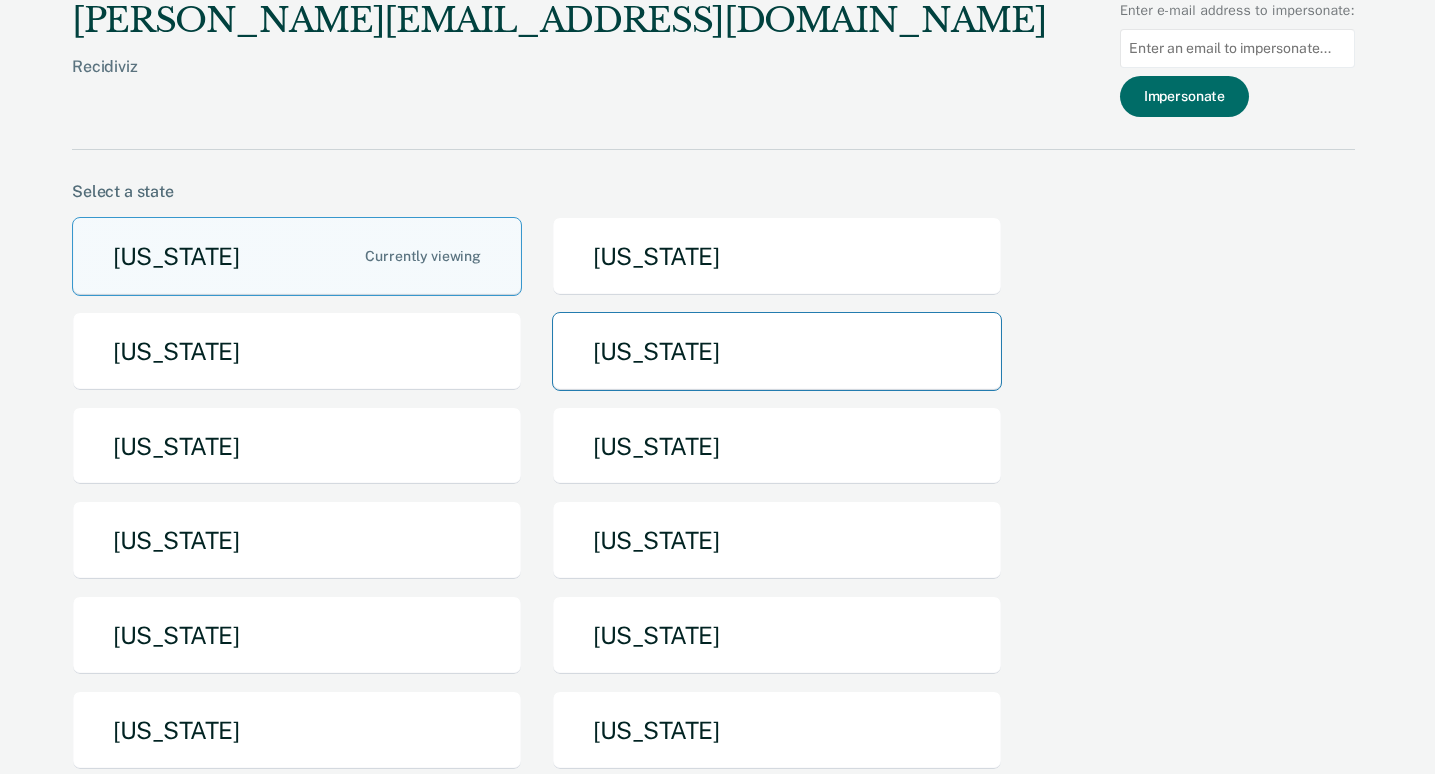 click on "[US_STATE]" at bounding box center [777, 351] 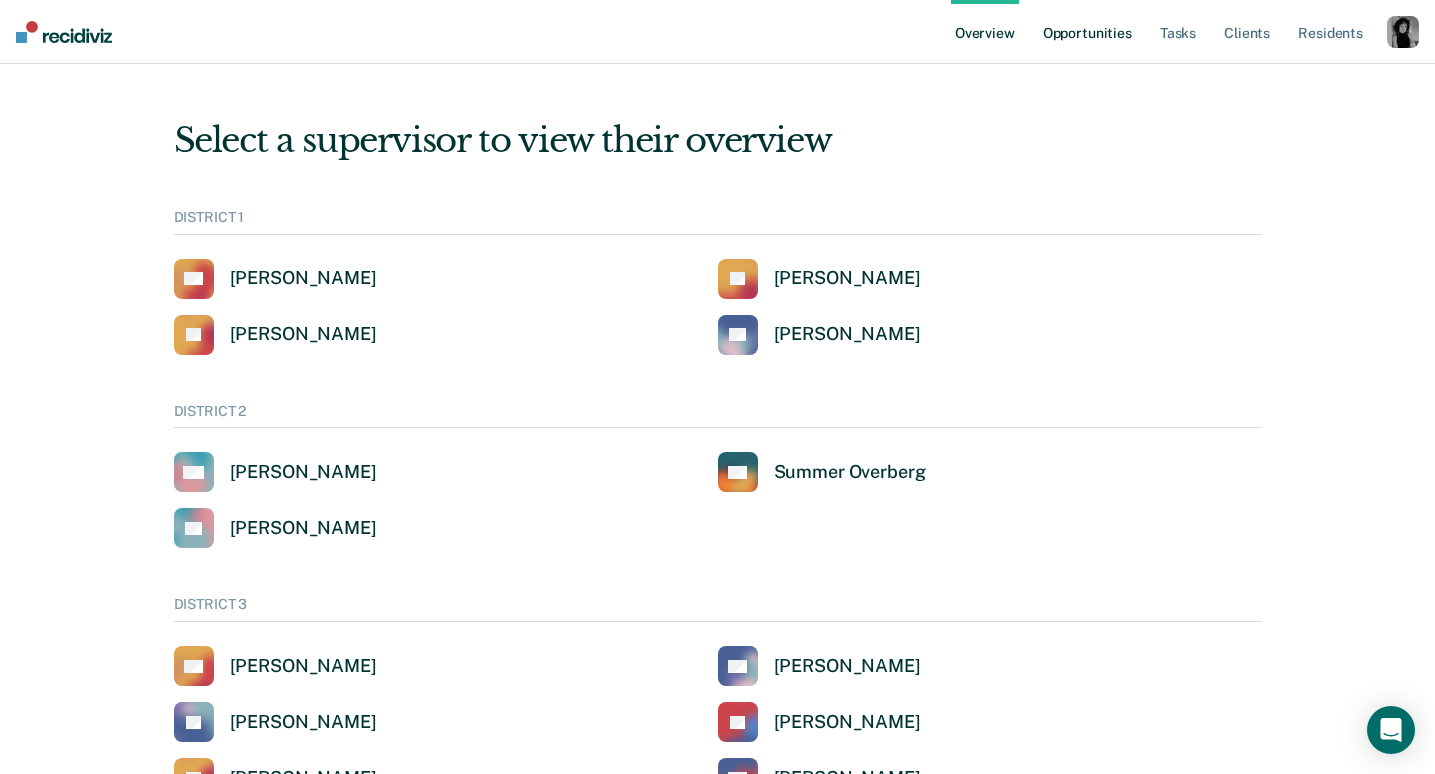 click on "Opportunities" at bounding box center (1087, 32) 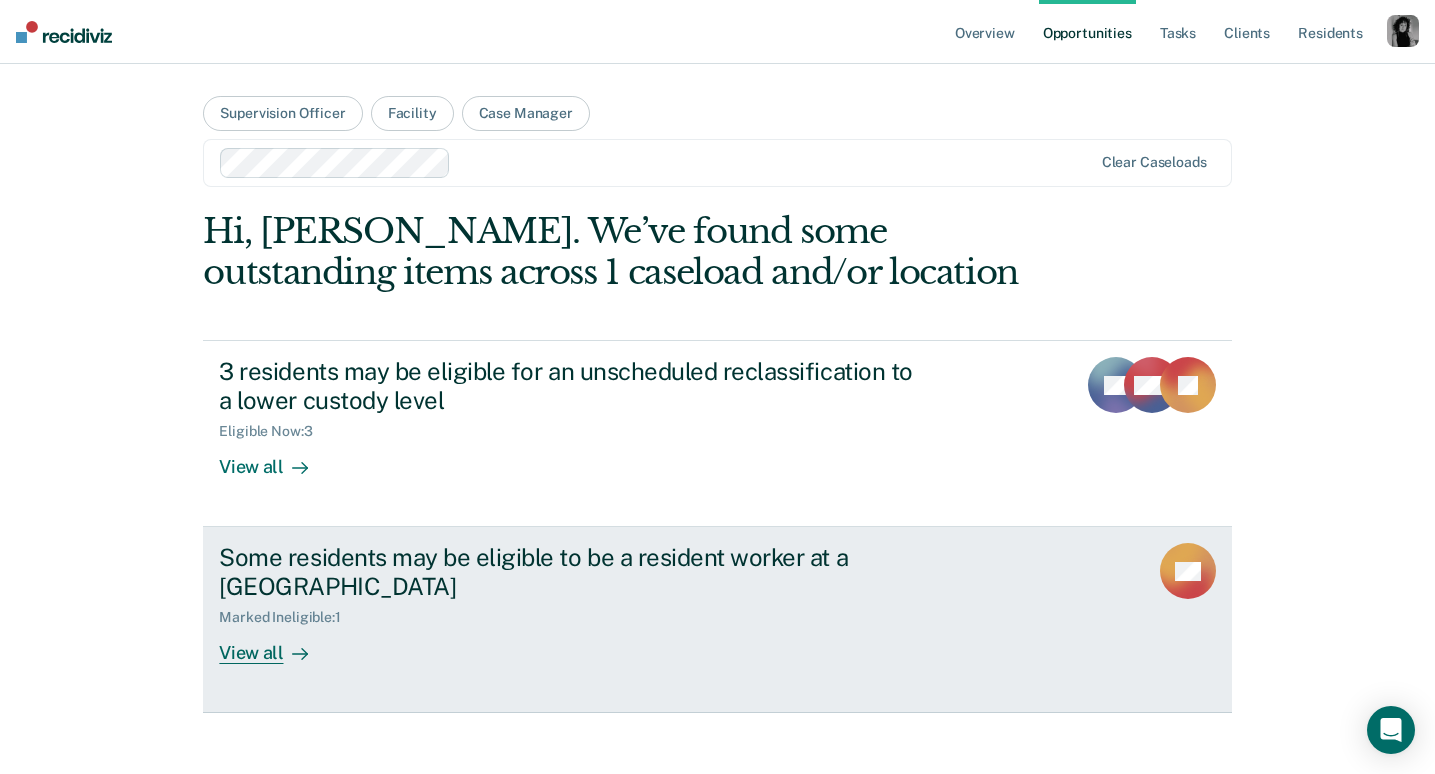 click on "Some residents may be eligible to be a resident worker at a Community Reentry Center Marked Ineligible :  1 View all   BC" at bounding box center (717, 620) 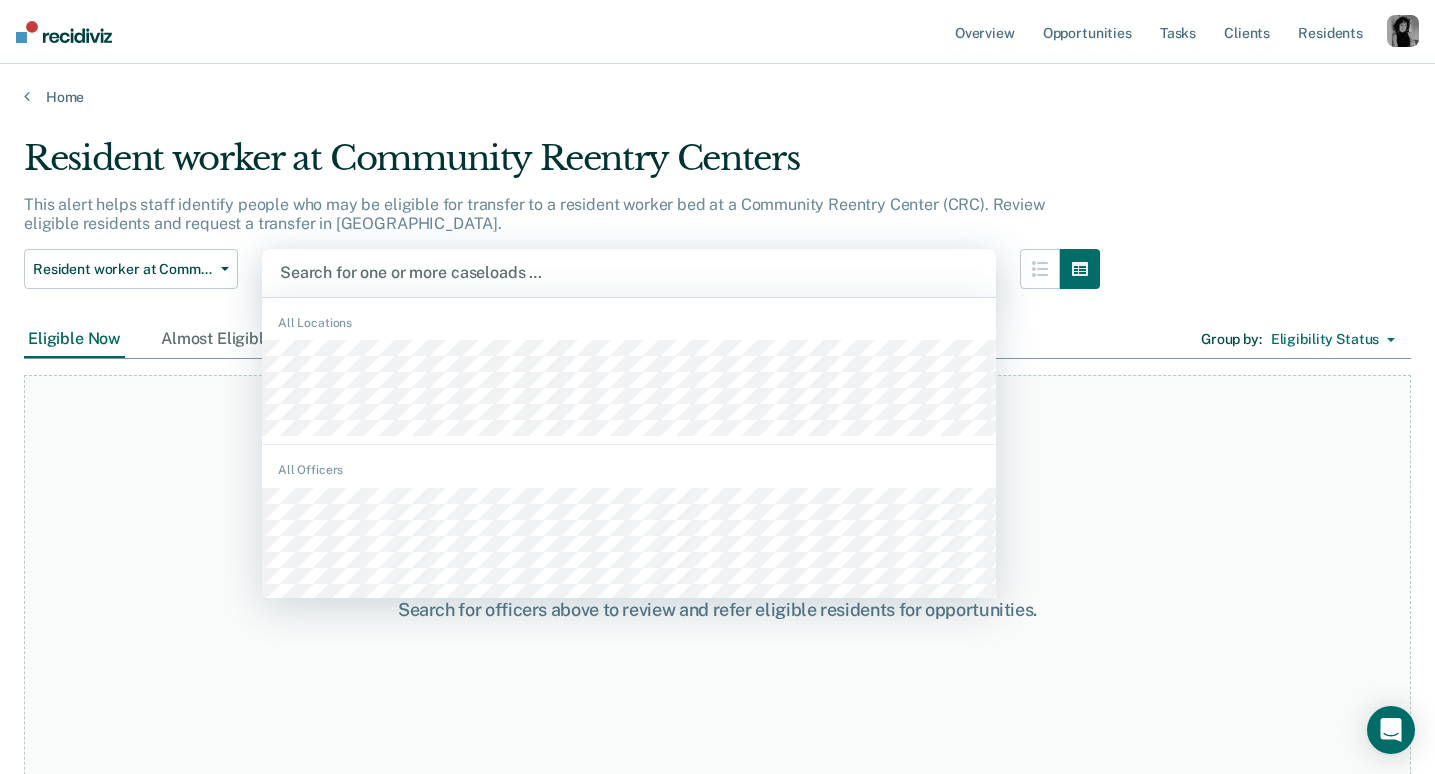 click at bounding box center [629, 272] 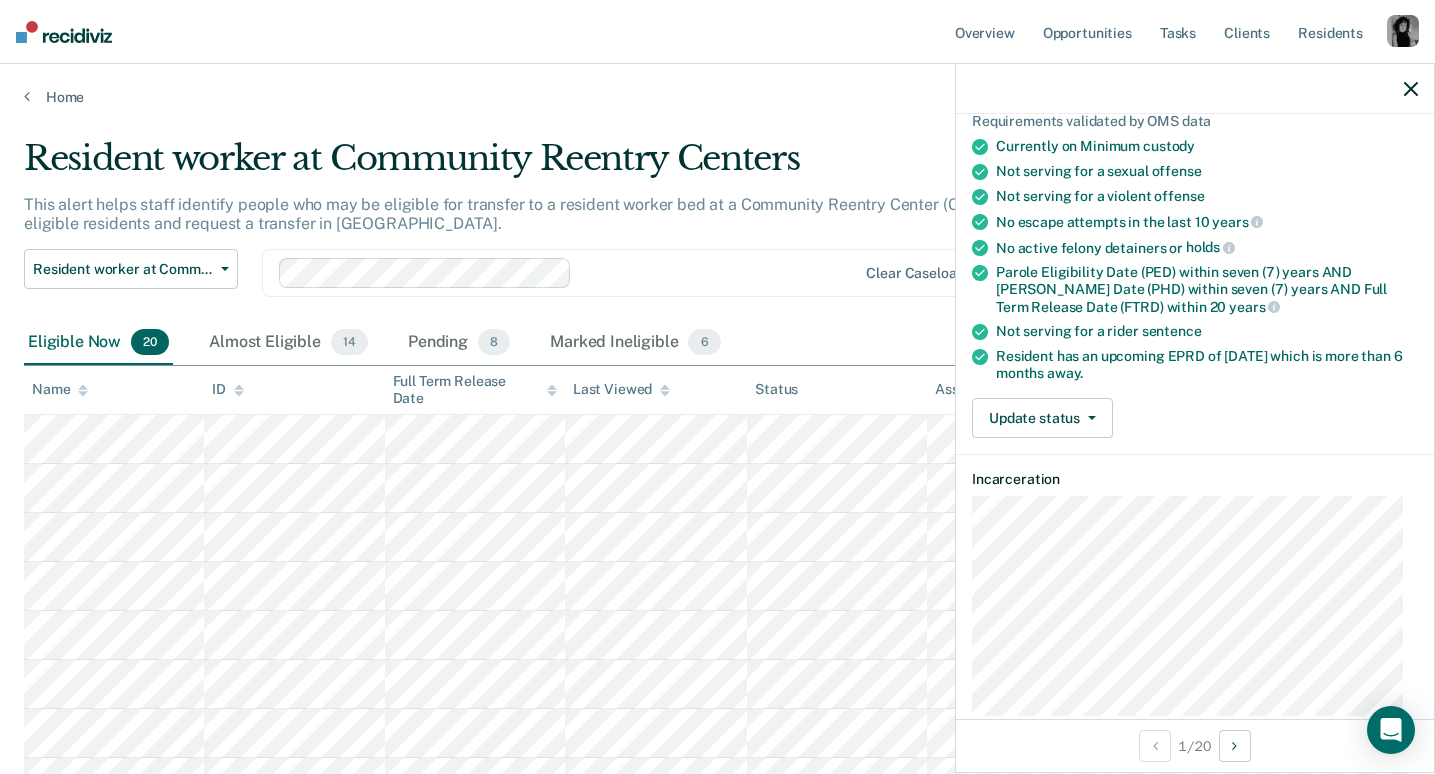 scroll, scrollTop: 34, scrollLeft: 0, axis: vertical 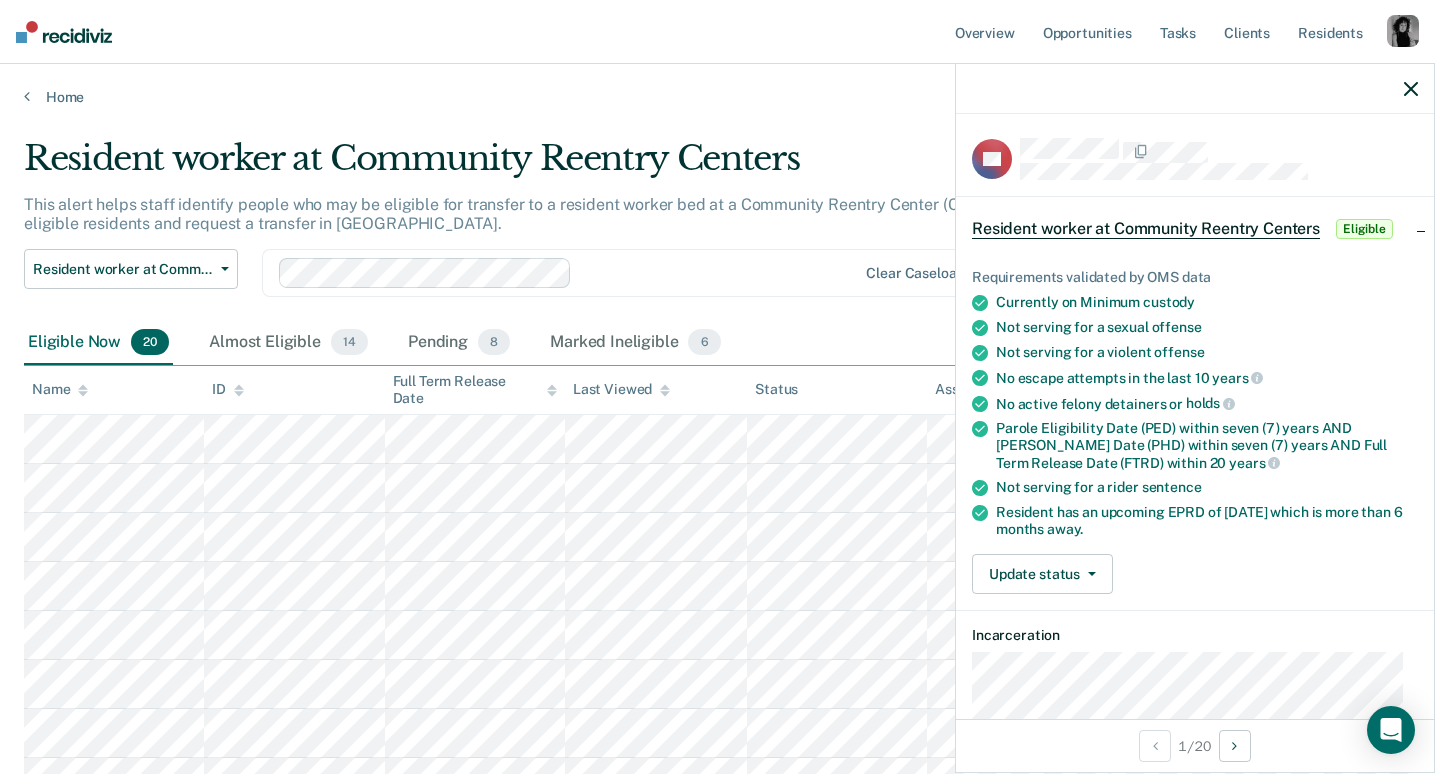 click 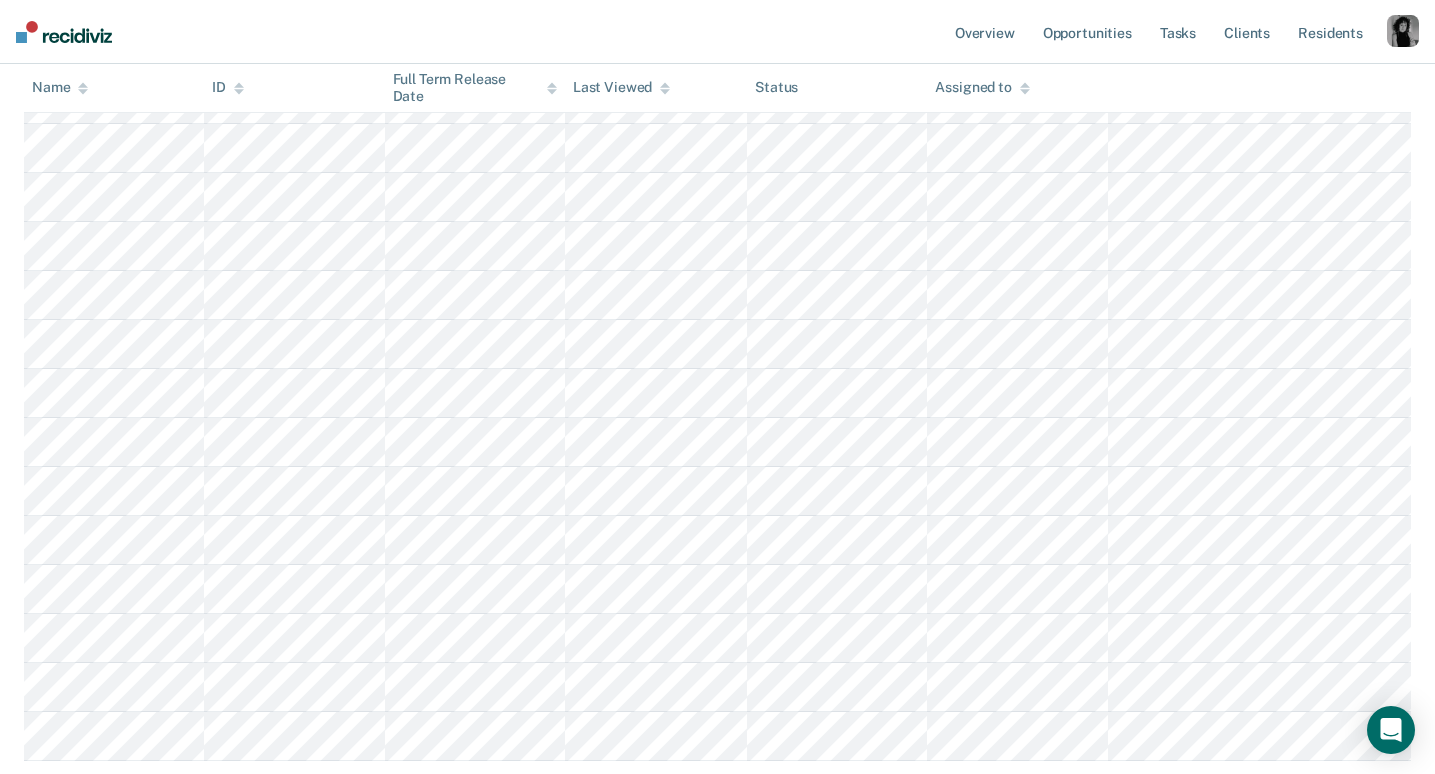 scroll, scrollTop: 127, scrollLeft: 0, axis: vertical 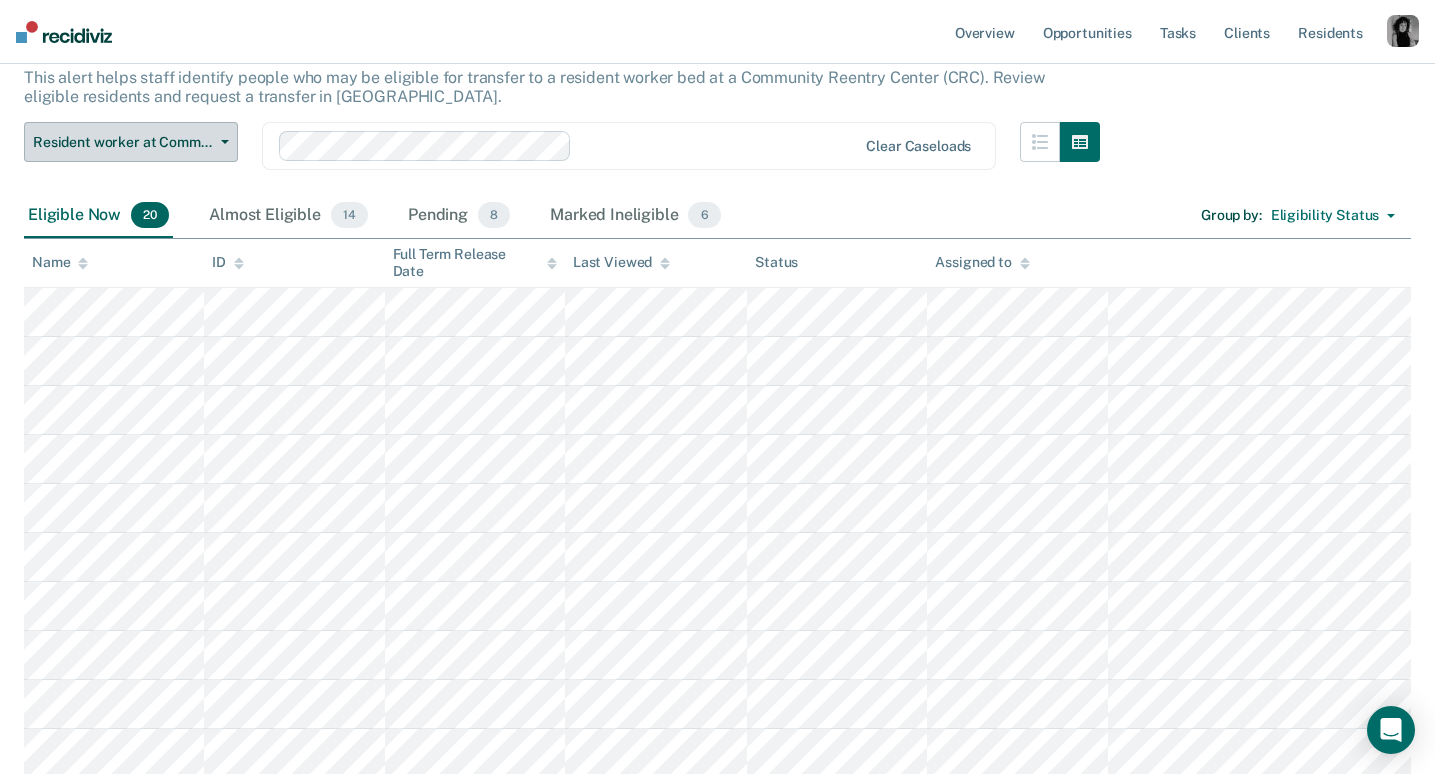 click on "Resident worker at Community Reentry Centers" at bounding box center [123, 142] 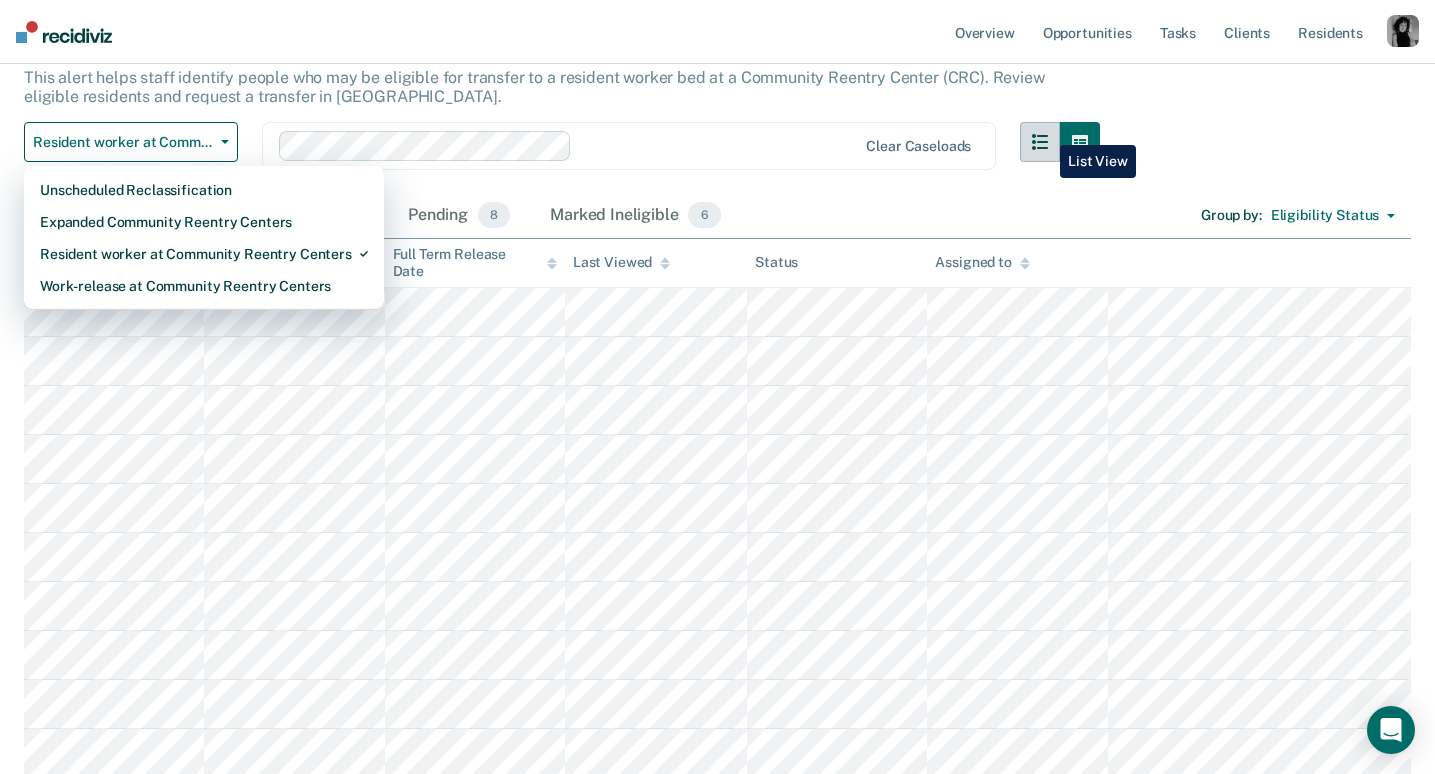 click at bounding box center [1040, 142] 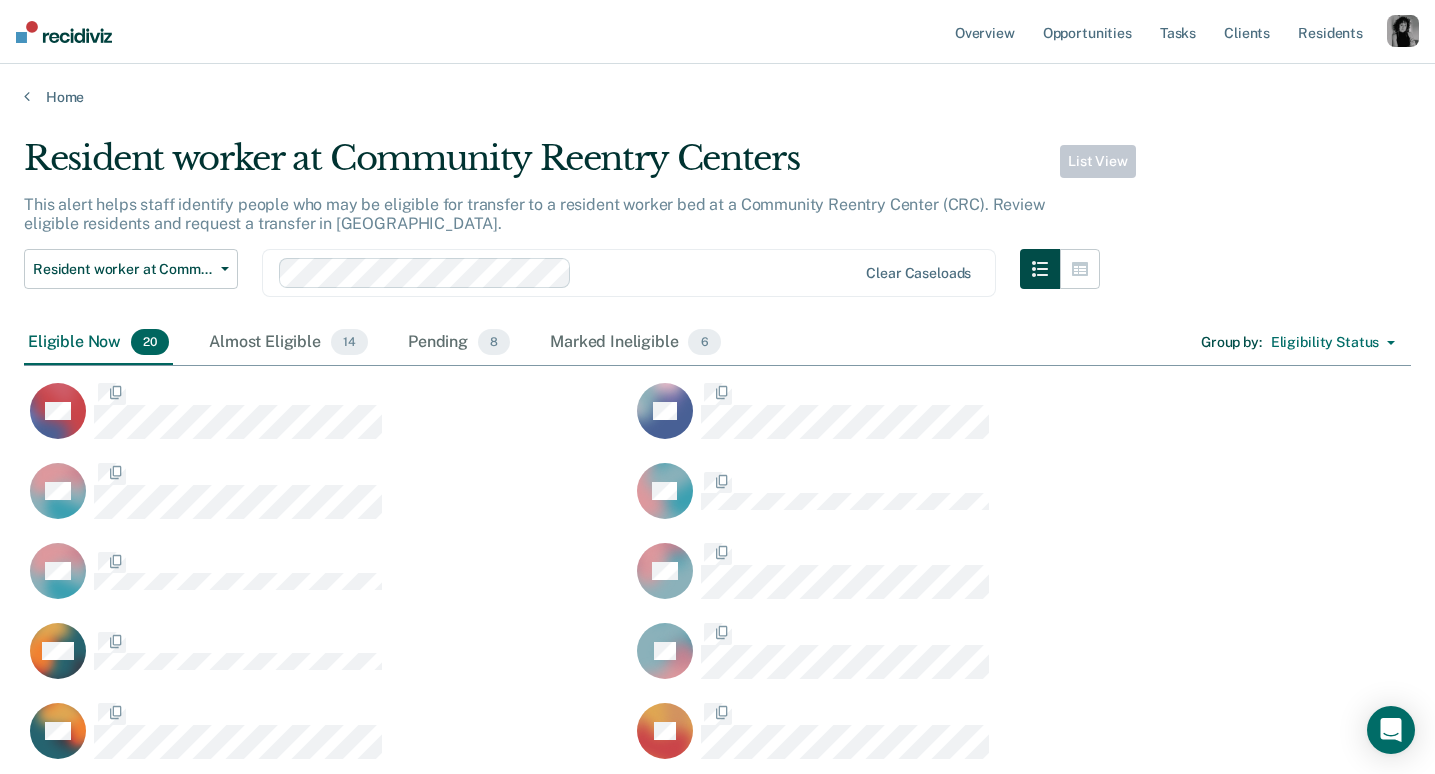 scroll, scrollTop: 16, scrollLeft: 16, axis: both 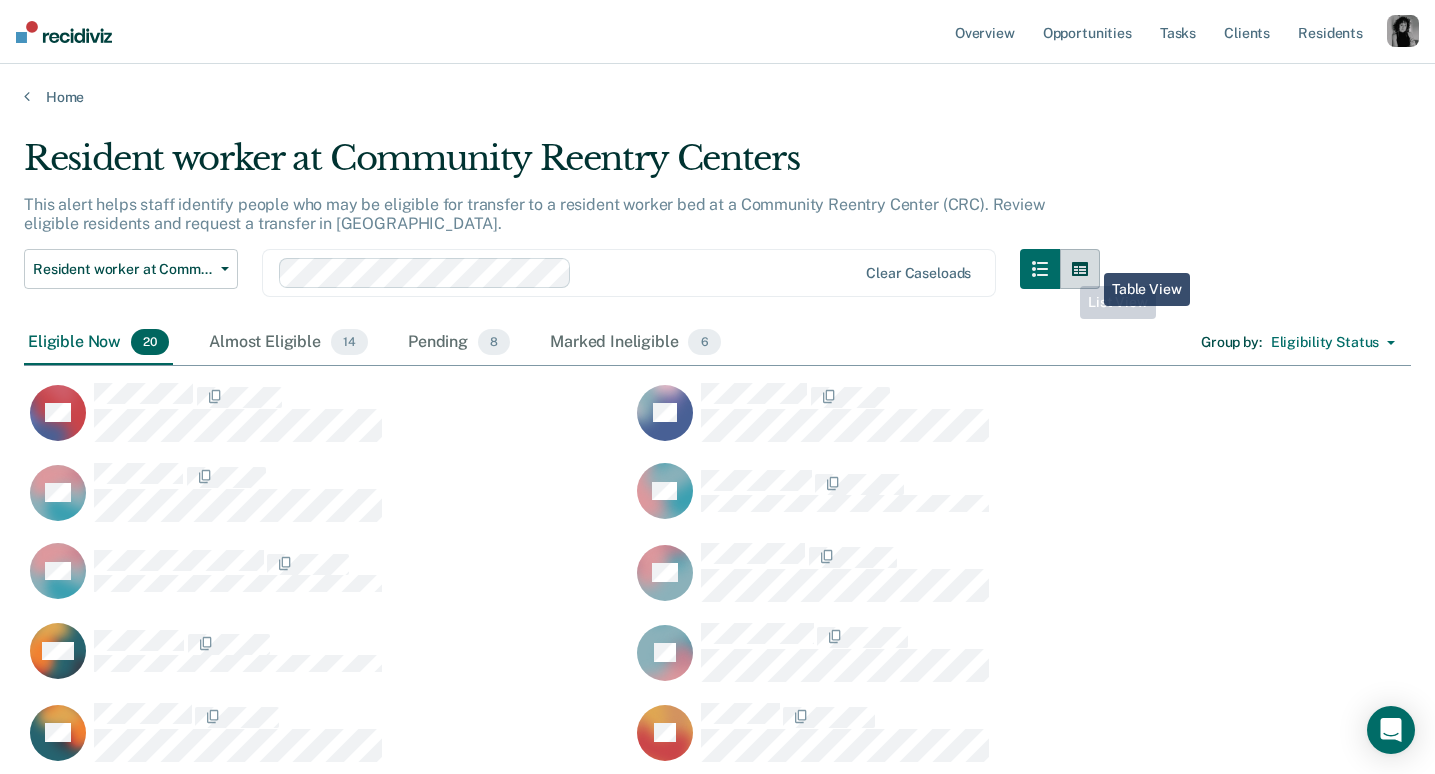 click at bounding box center [1080, 269] 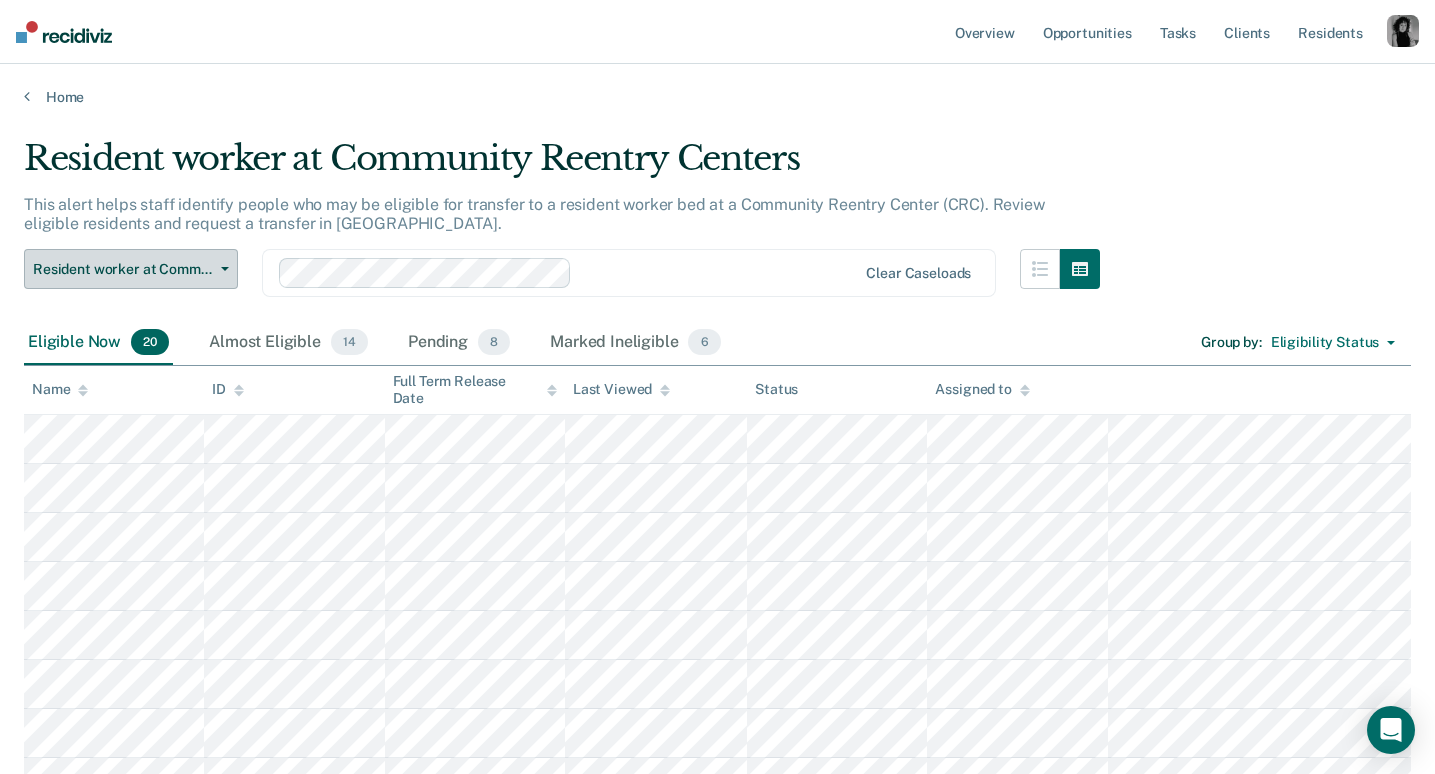 click on "Resident worker at Community Reentry Centers" at bounding box center [123, 269] 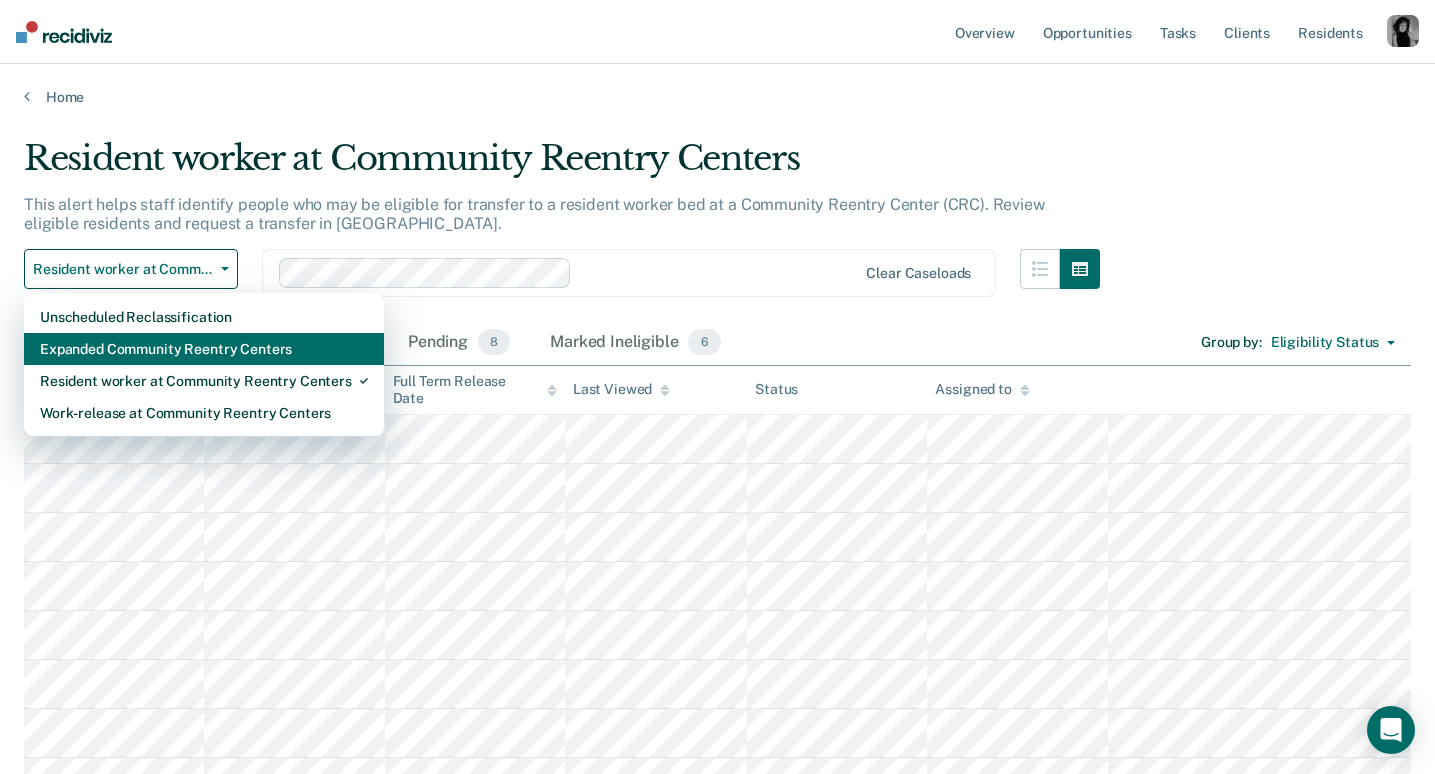 click on "Expanded Community Reentry Centers" at bounding box center (204, 349) 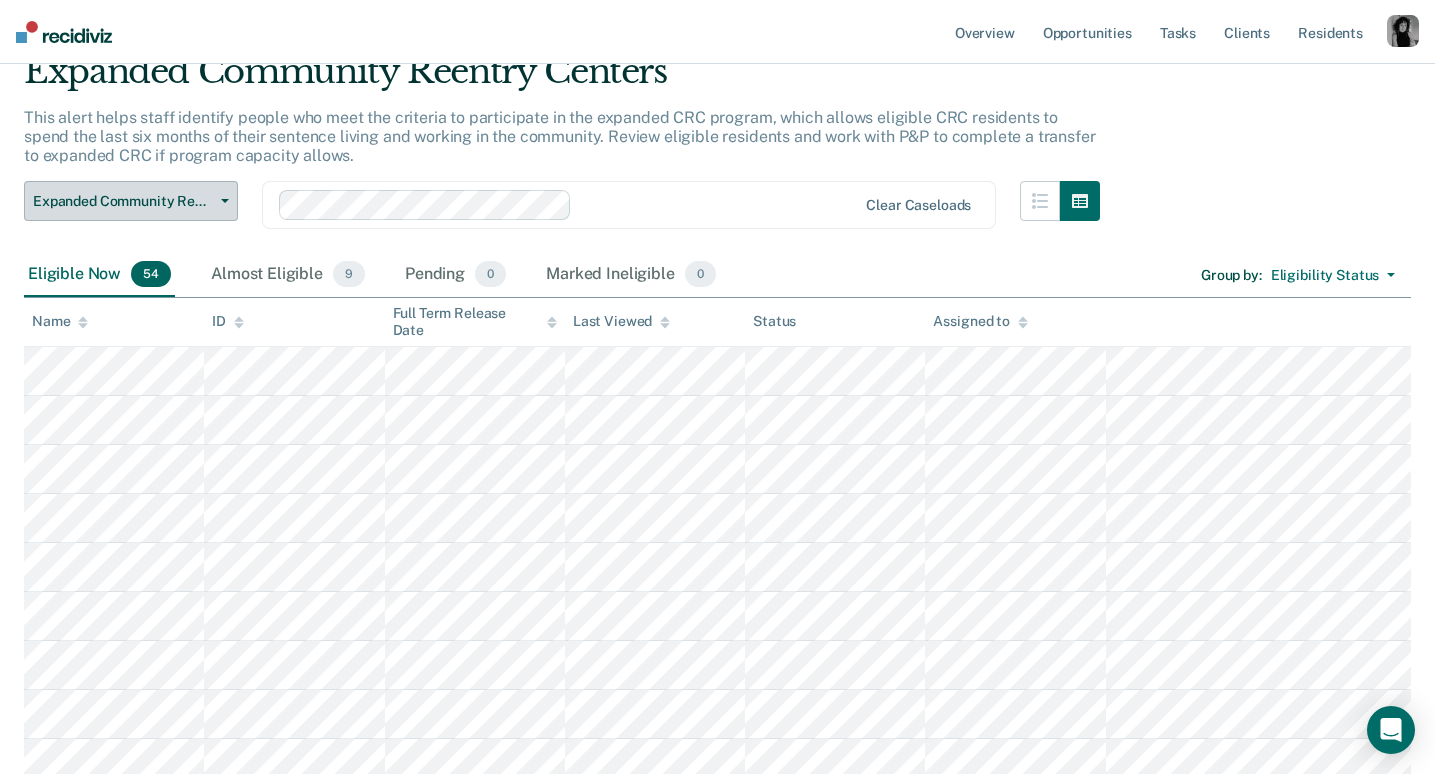 scroll, scrollTop: 54, scrollLeft: 0, axis: vertical 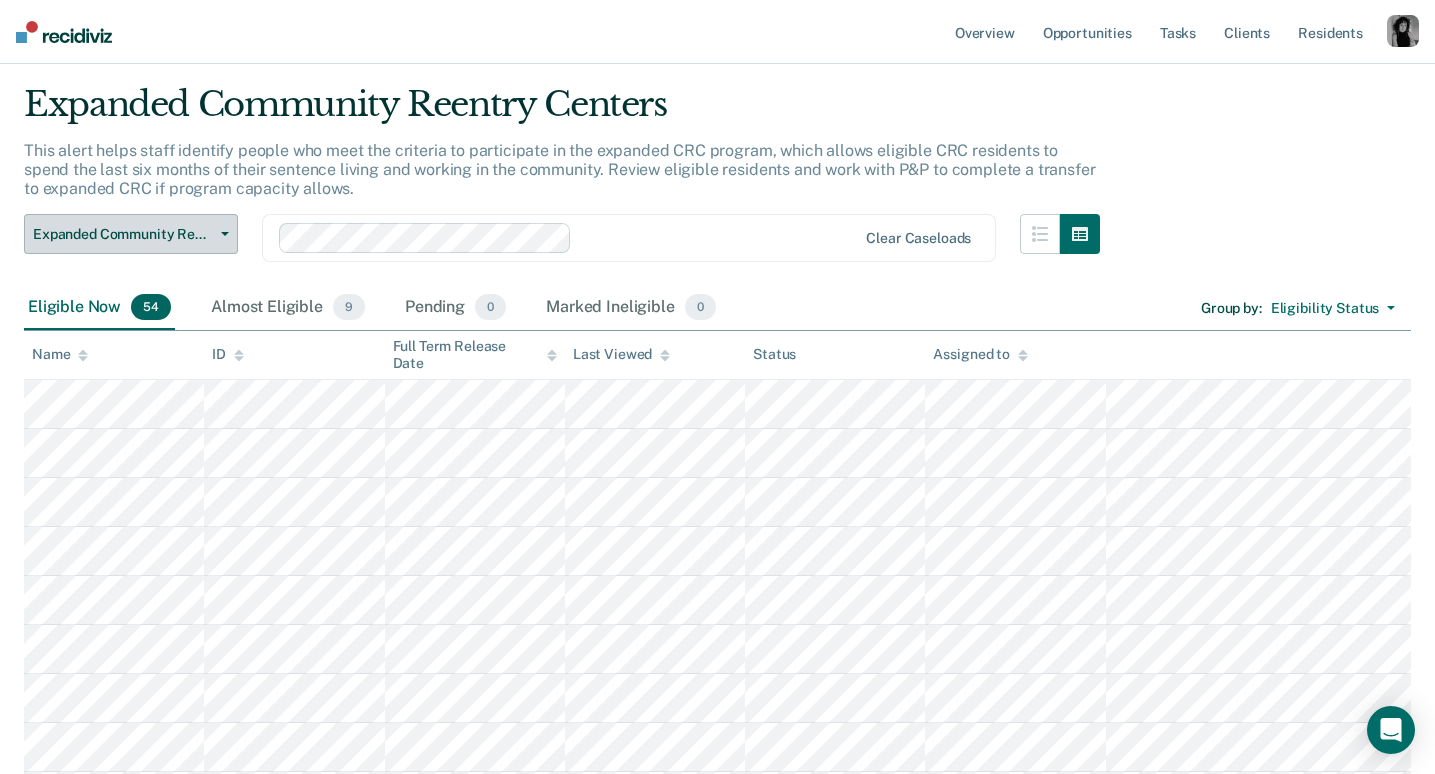 click on "Expanded Community Reentry Centers" at bounding box center [123, 234] 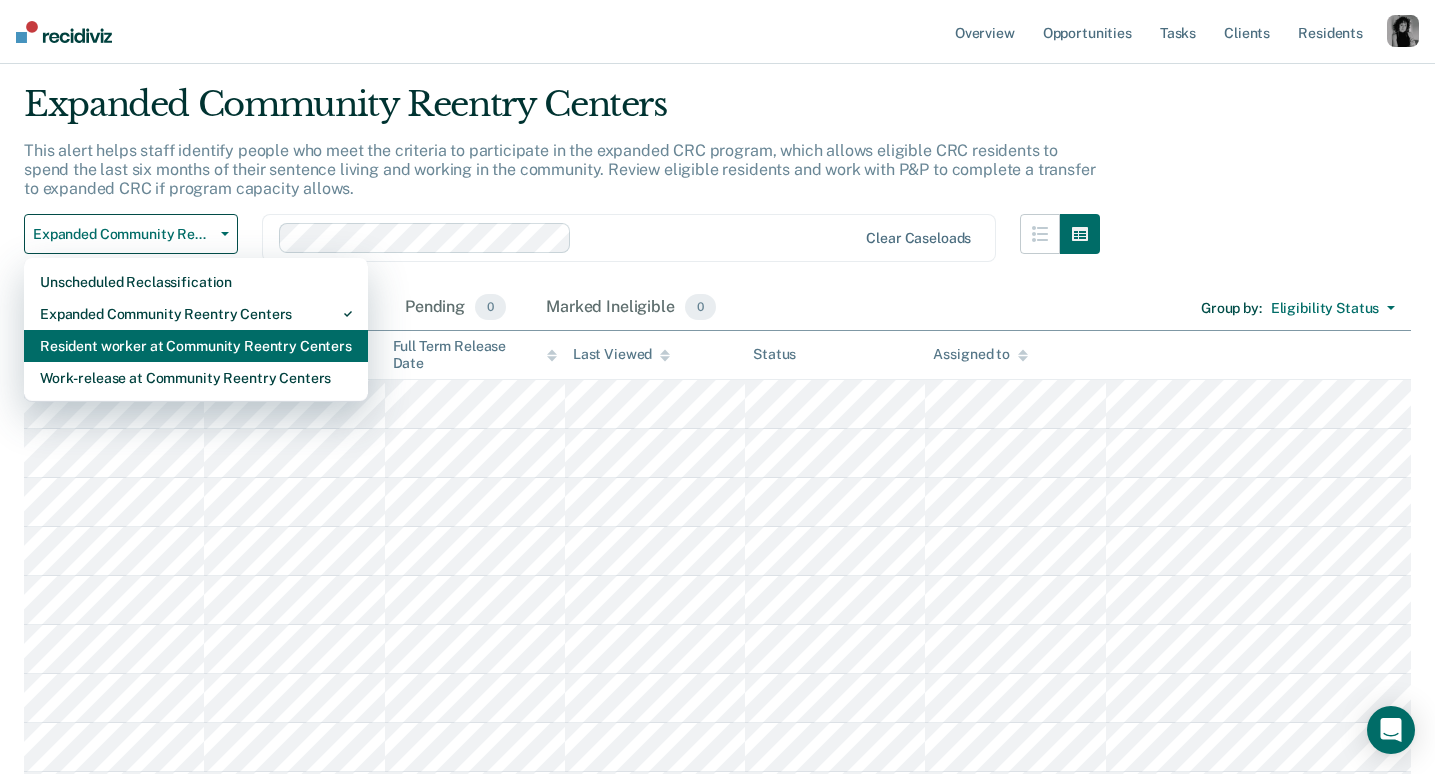 click on "Resident worker at Community Reentry Centers" at bounding box center (196, 346) 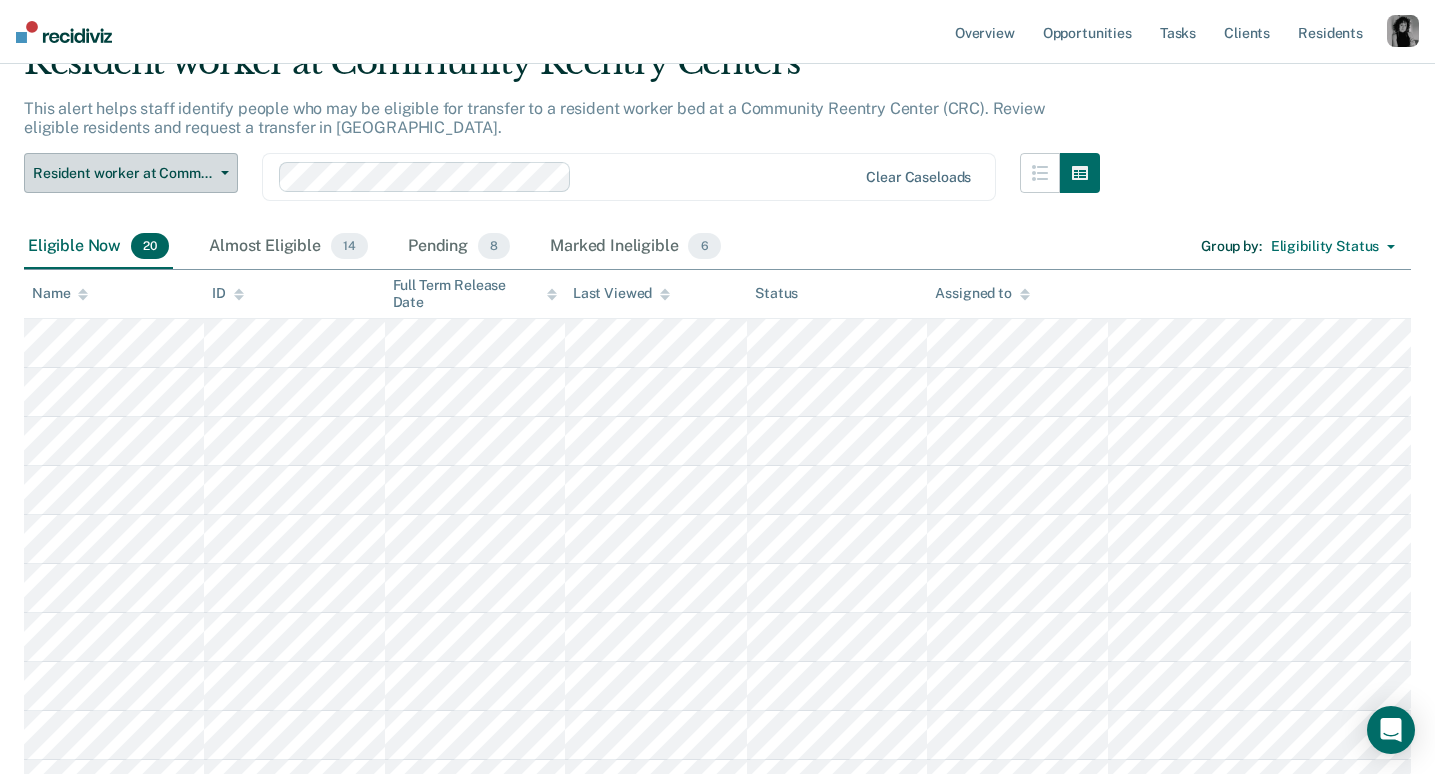 scroll, scrollTop: 0, scrollLeft: 0, axis: both 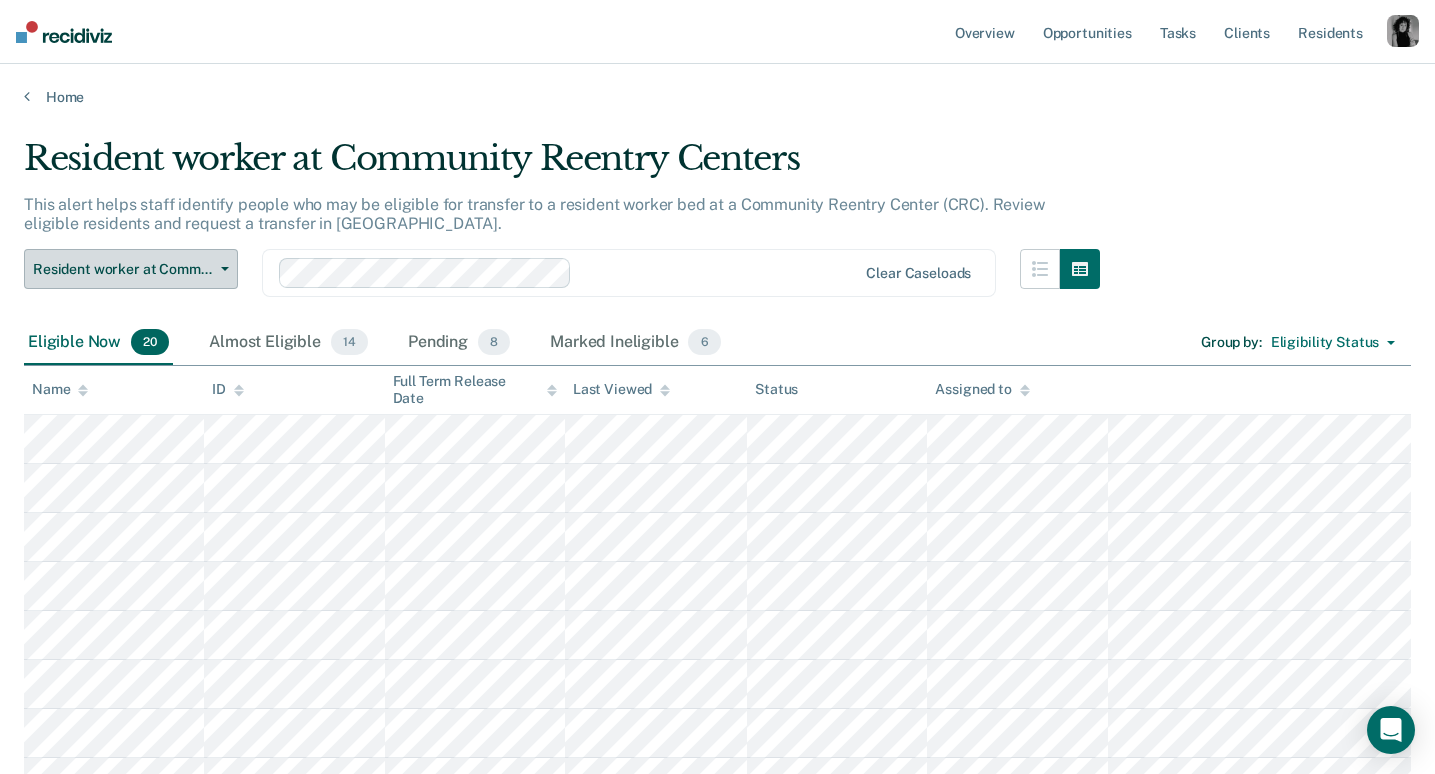 click on "Resident worker at Community Reentry Centers" at bounding box center (123, 269) 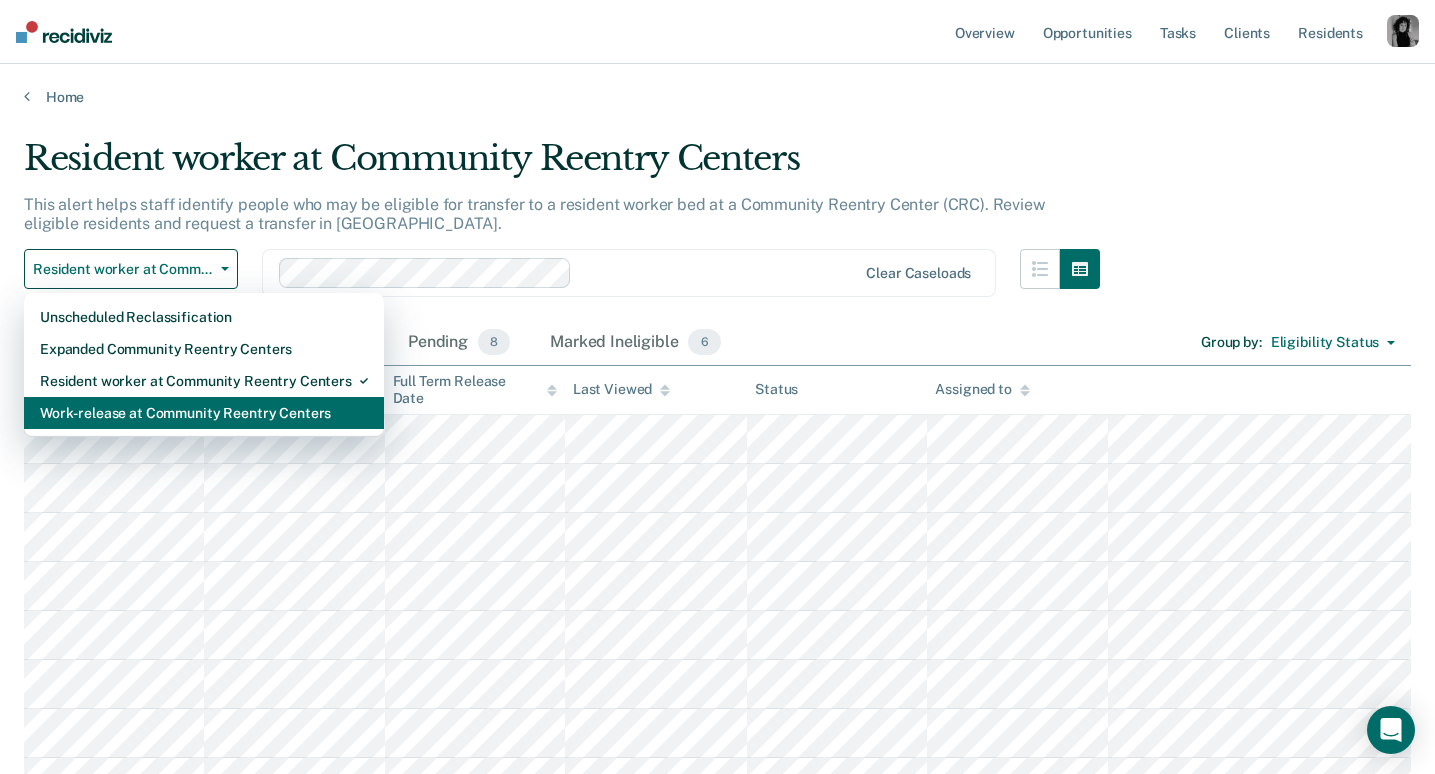 click on "Work-release at Community Reentry Centers" at bounding box center [204, 413] 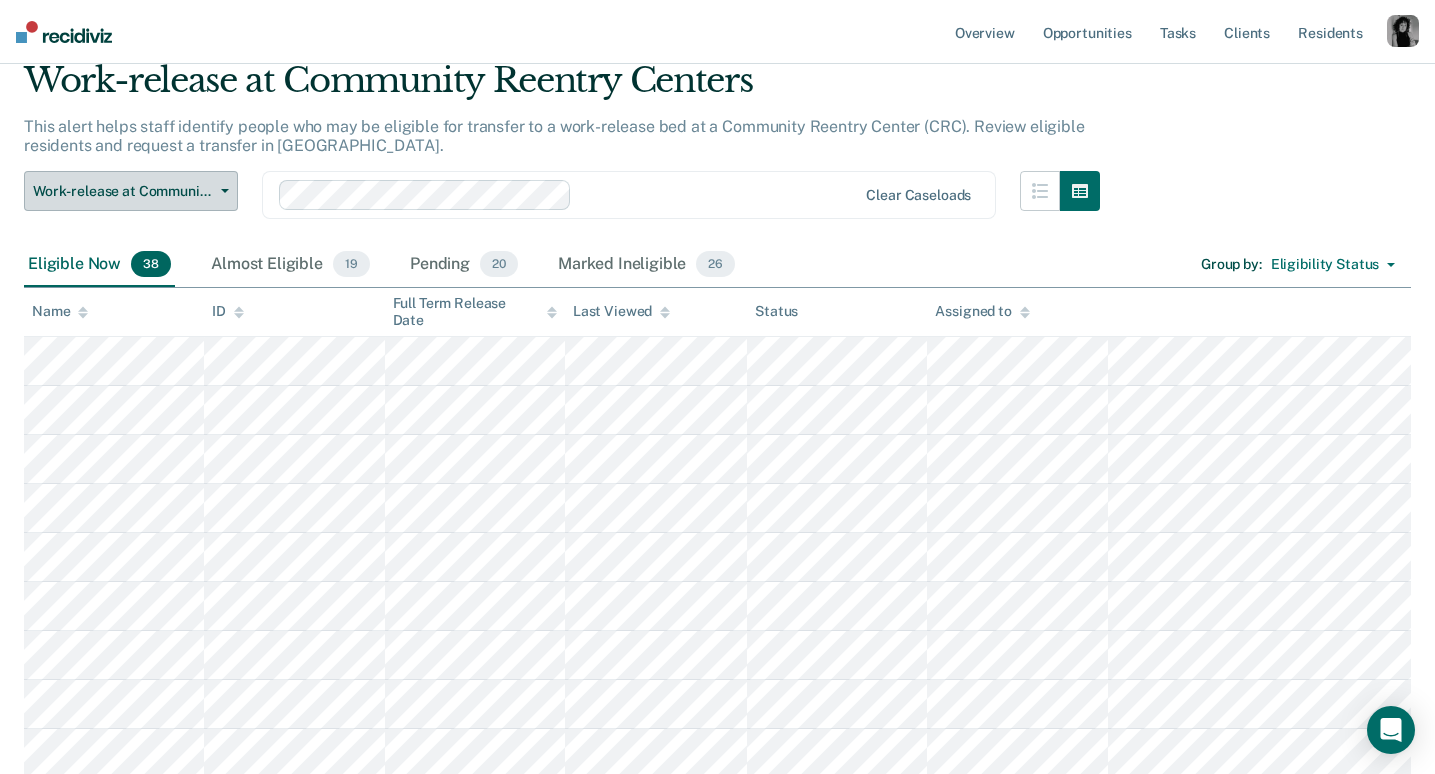 scroll, scrollTop: 75, scrollLeft: 0, axis: vertical 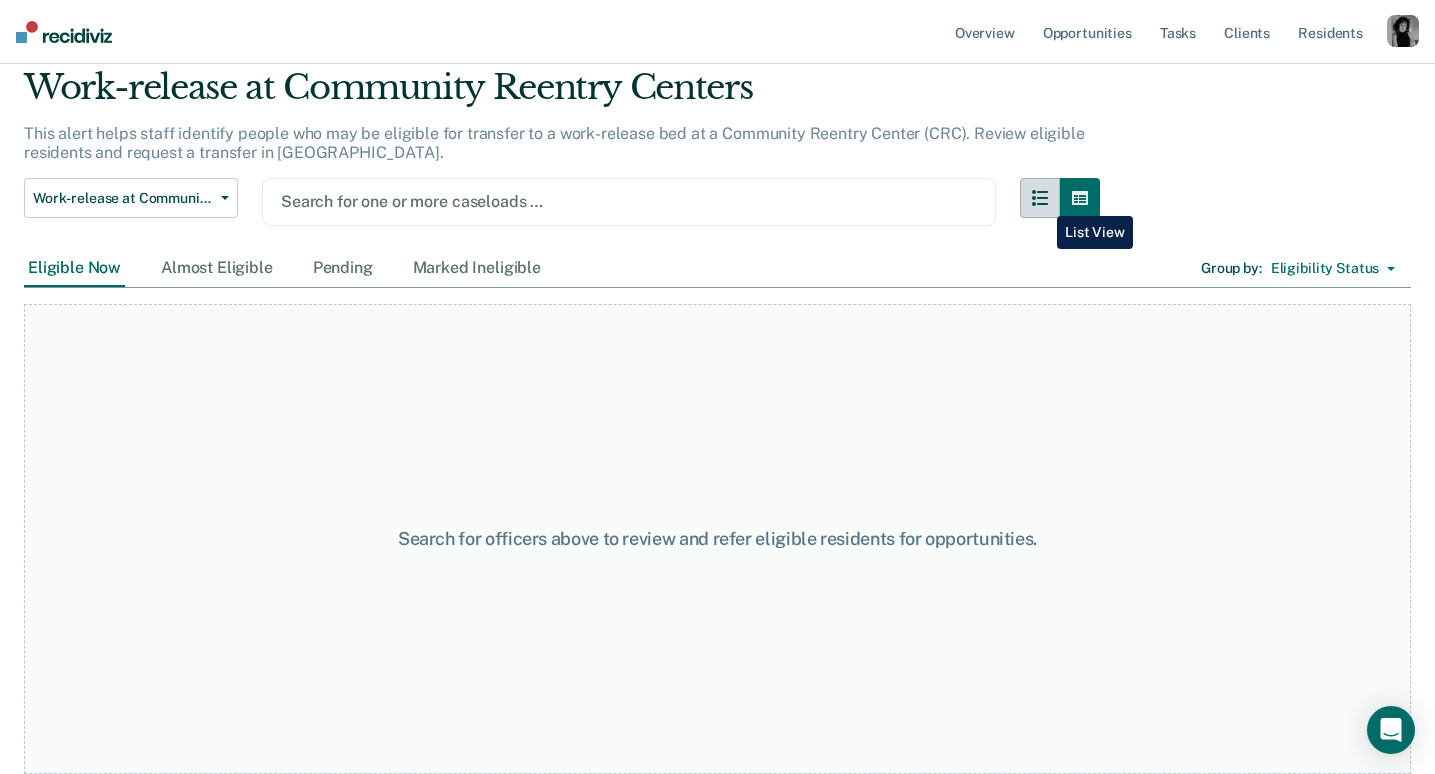 click at bounding box center [1040, 198] 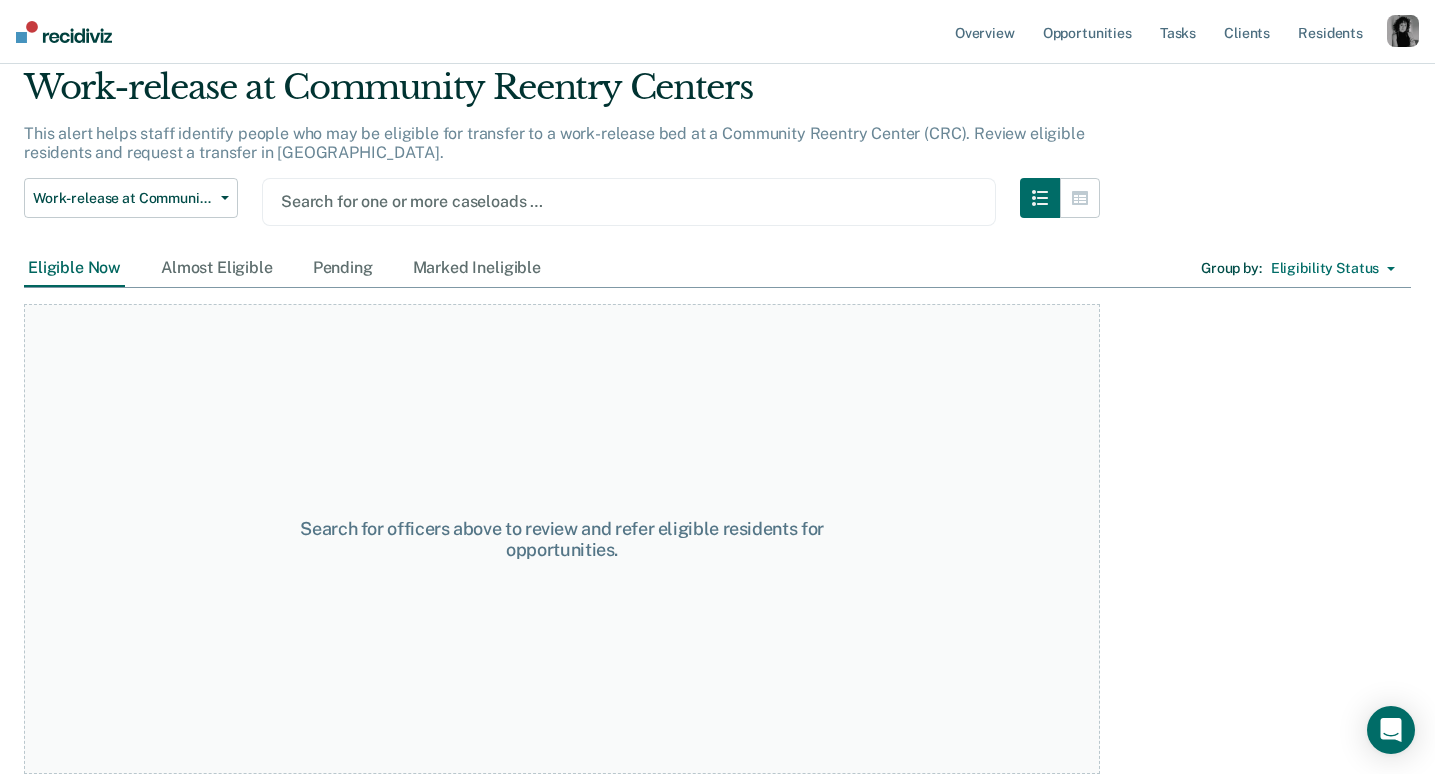 click at bounding box center [1403, 31] 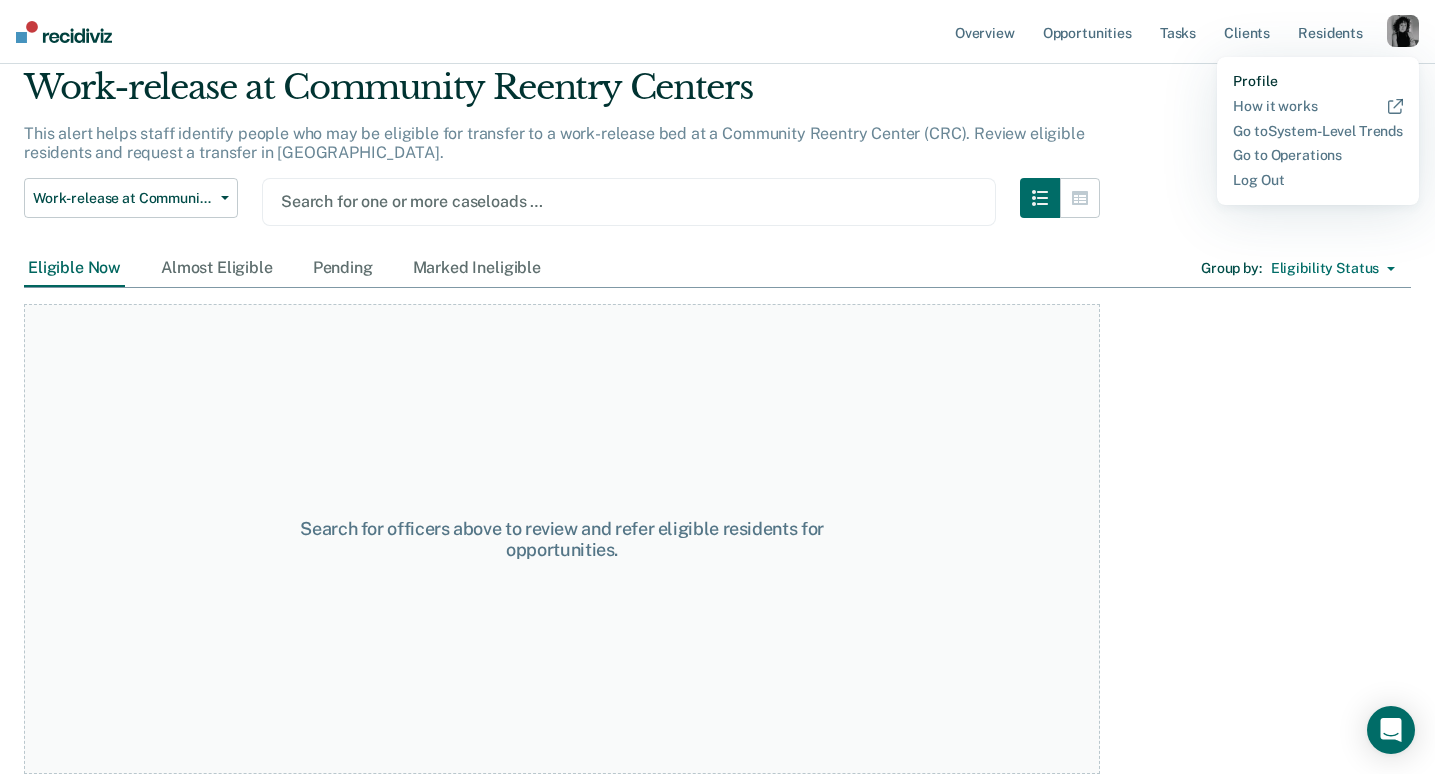 click on "Profile" at bounding box center [1318, 81] 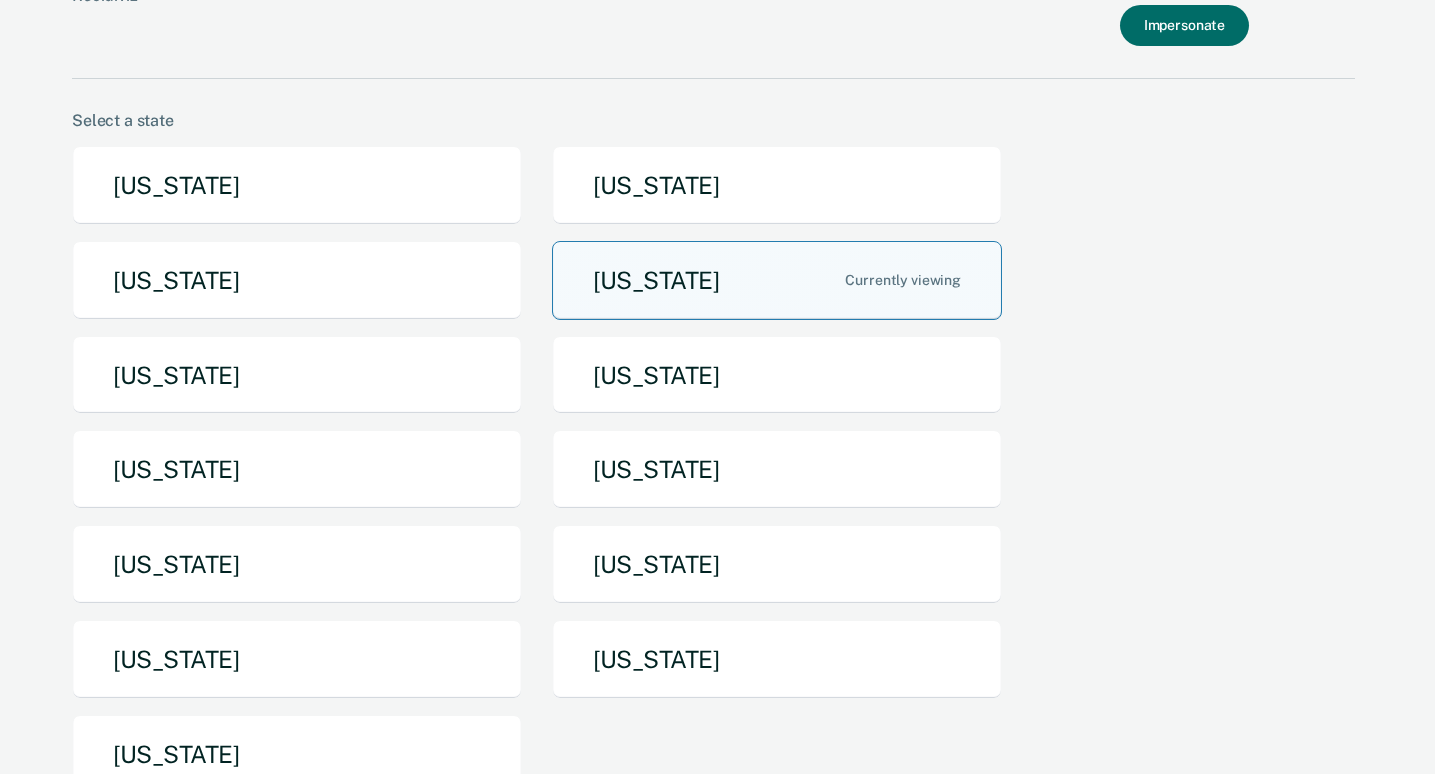 click on "[US_STATE]" at bounding box center (777, 280) 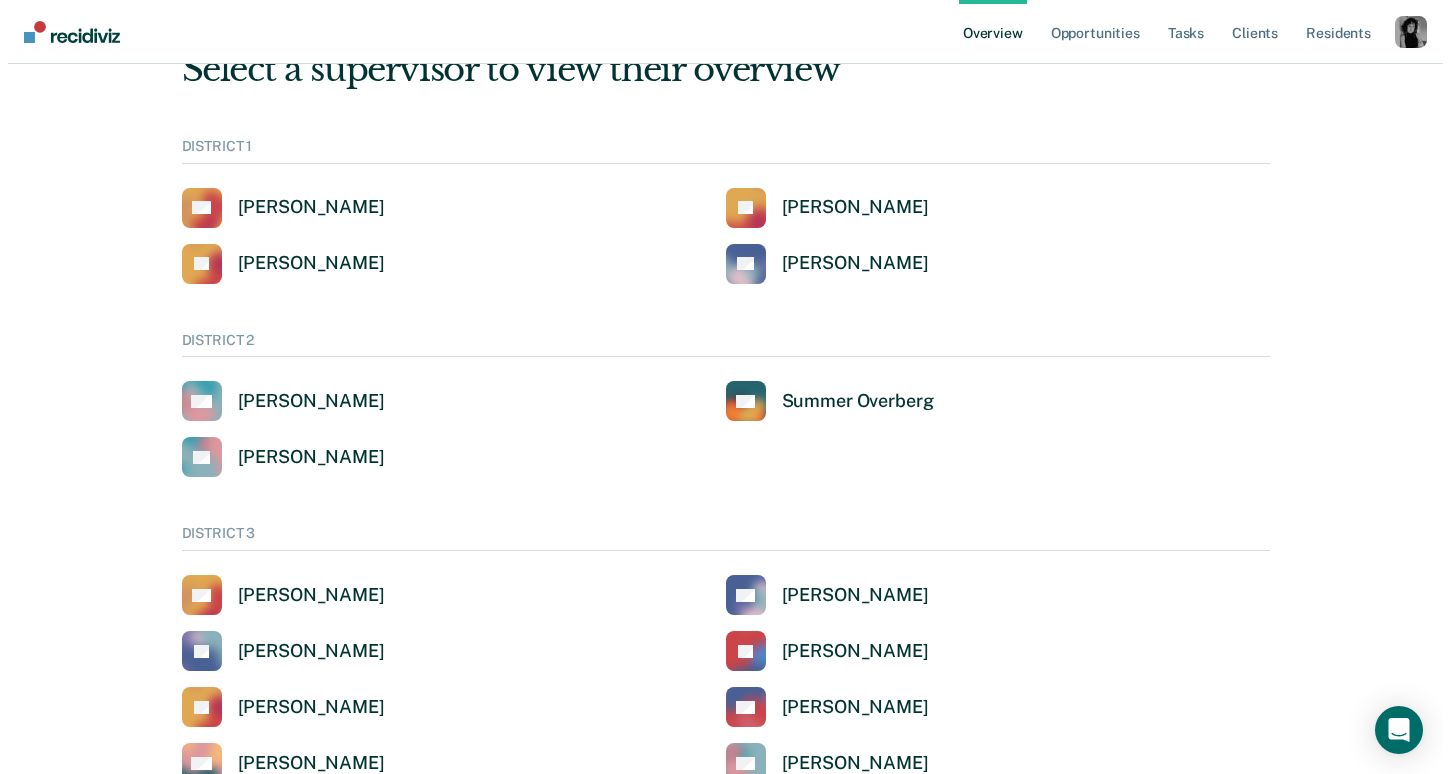 scroll, scrollTop: 0, scrollLeft: 0, axis: both 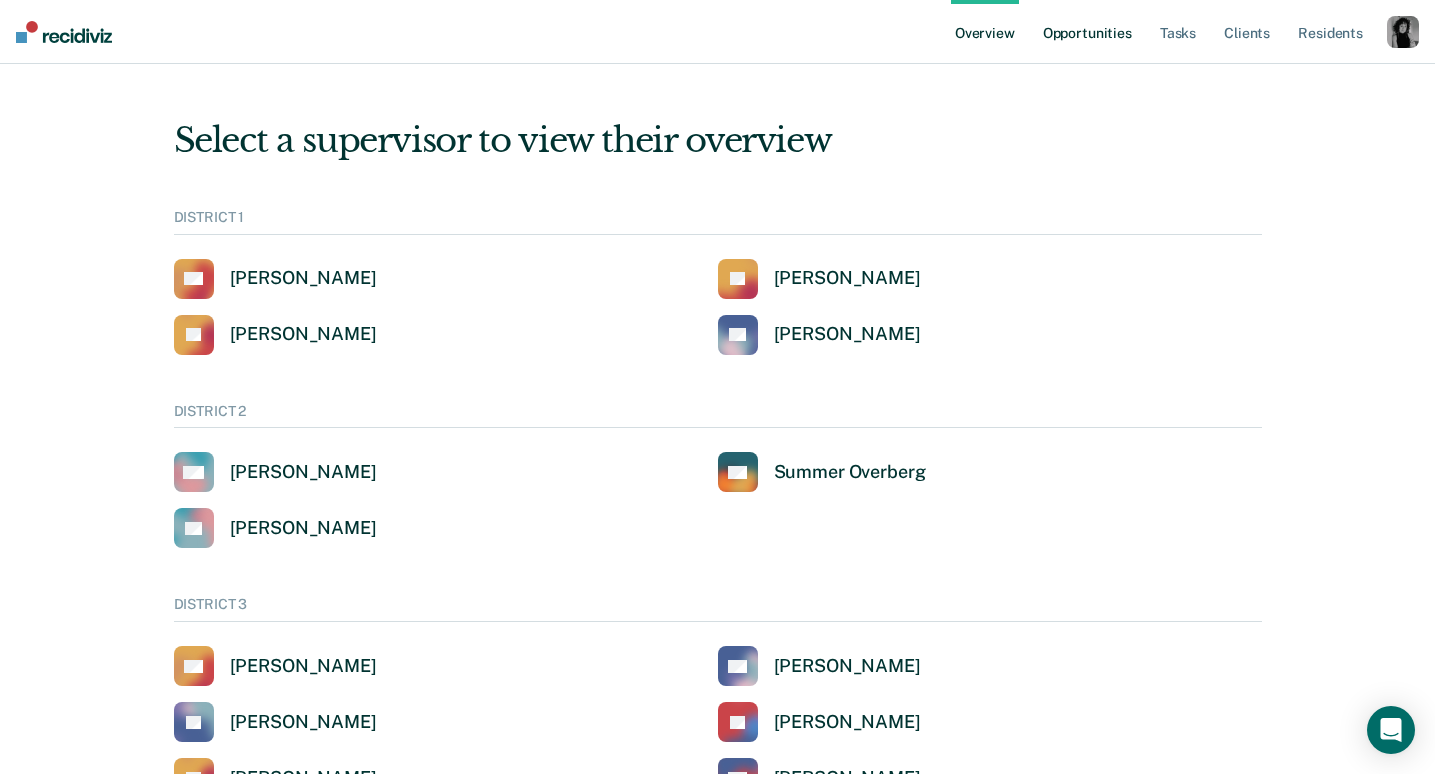 click on "Opportunities" at bounding box center (1087, 32) 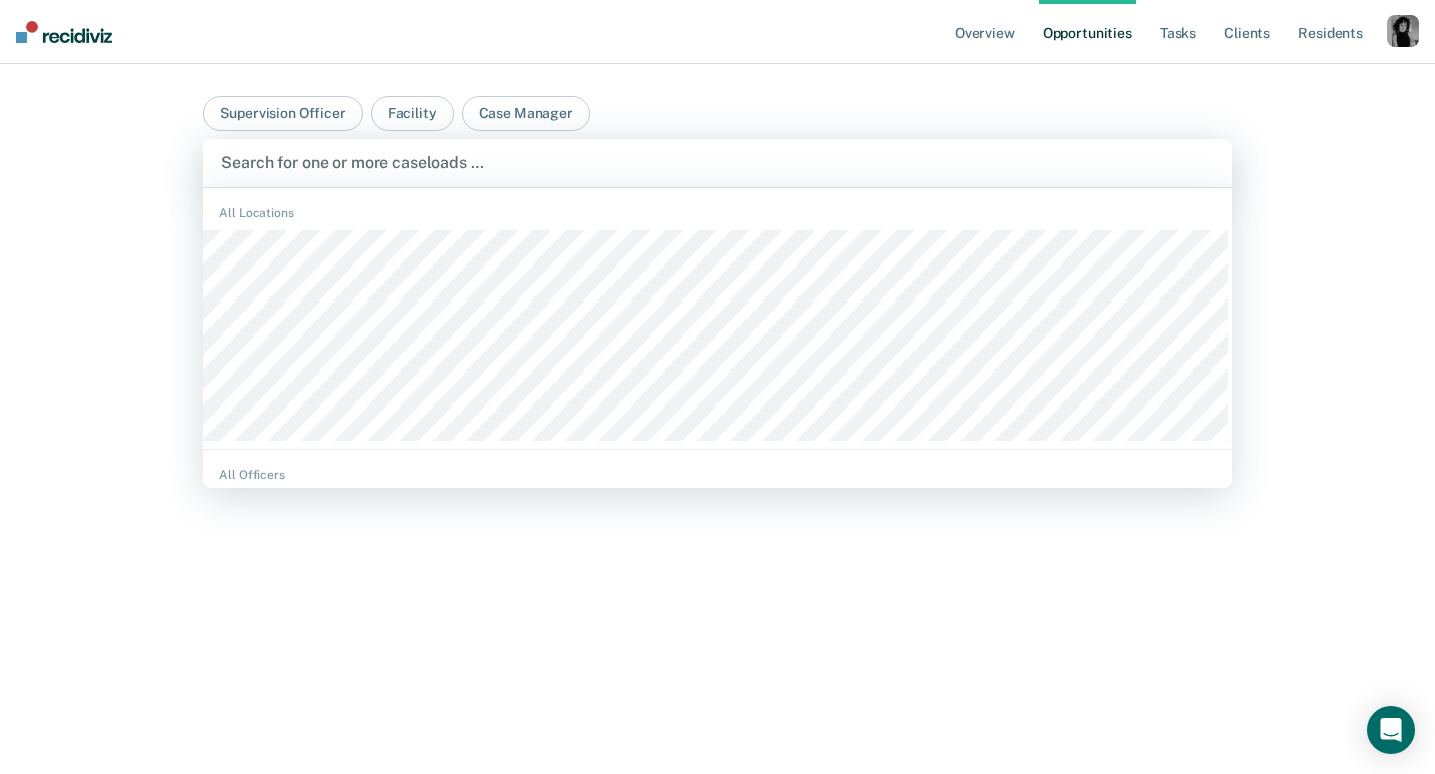 click at bounding box center [717, 162] 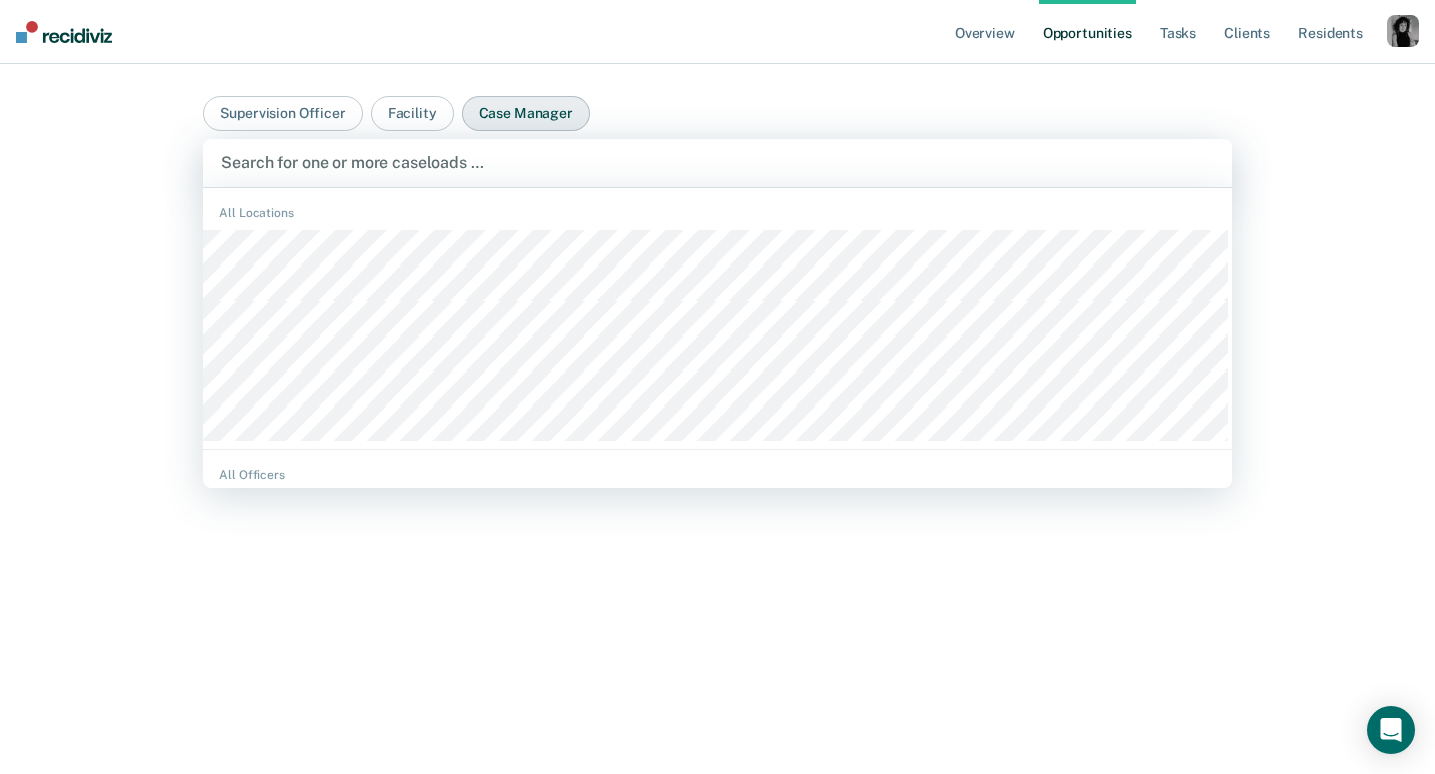 click on "Case Manager" at bounding box center [526, 113] 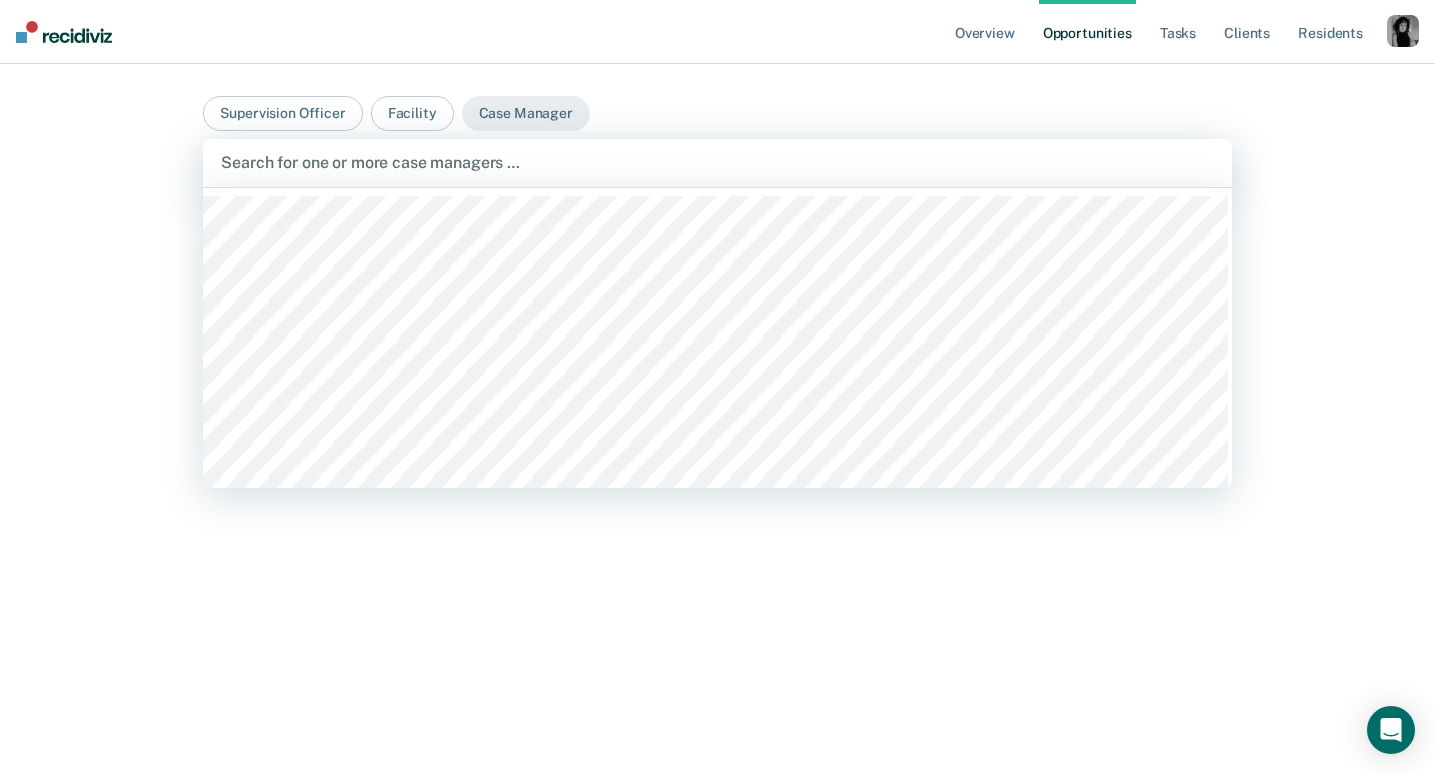 click at bounding box center [717, 162] 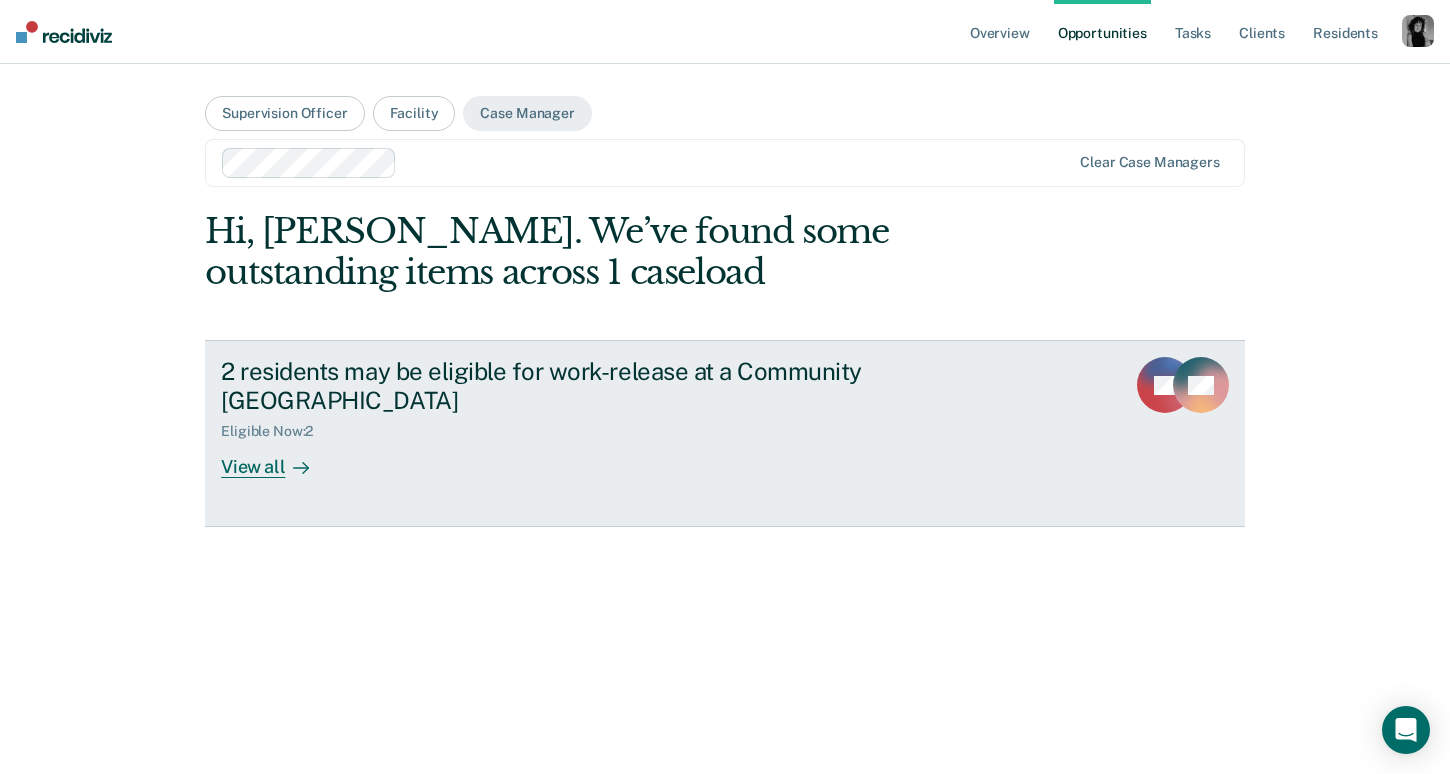 click on "2 residents may be eligible for work-release at a Community Reentry Center" at bounding box center [572, 386] 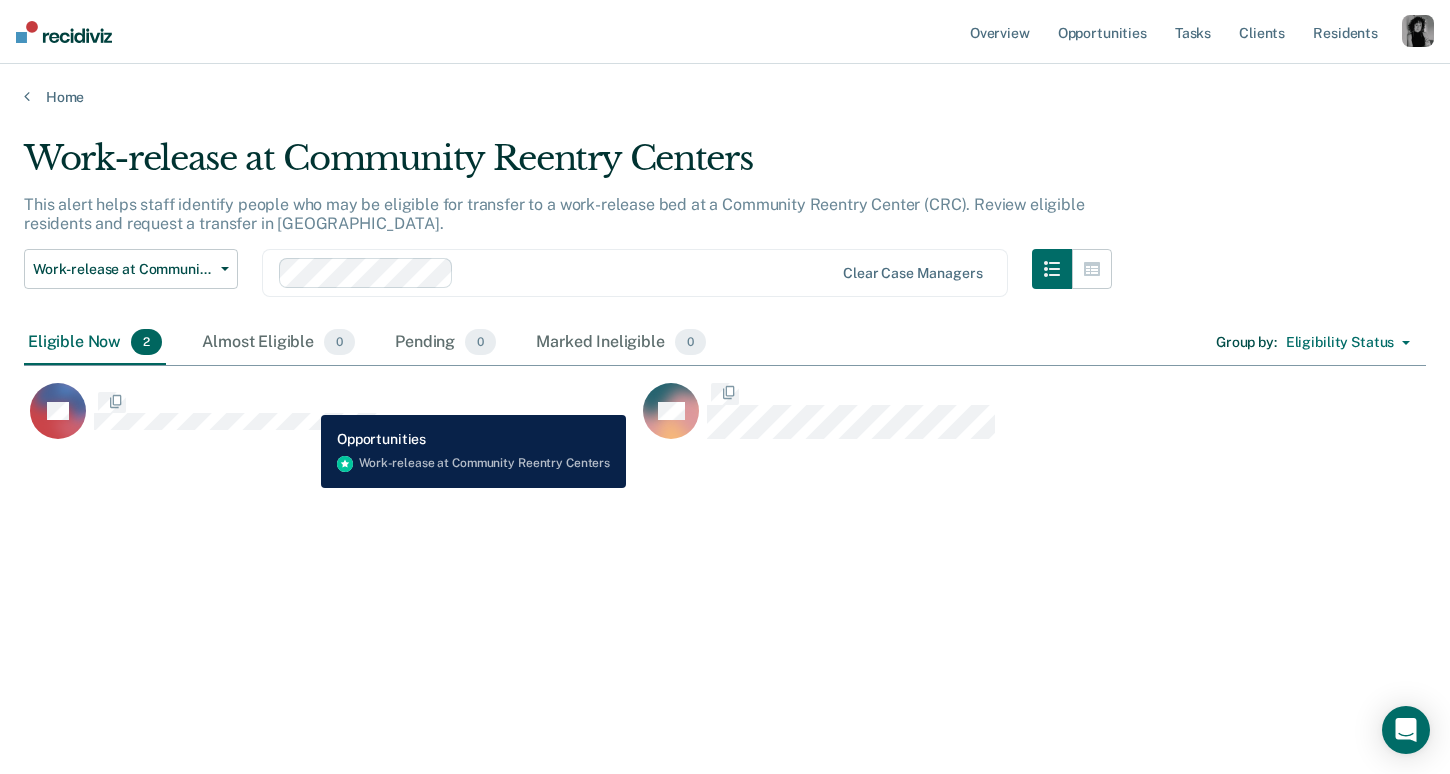 scroll, scrollTop: 16, scrollLeft: 16, axis: both 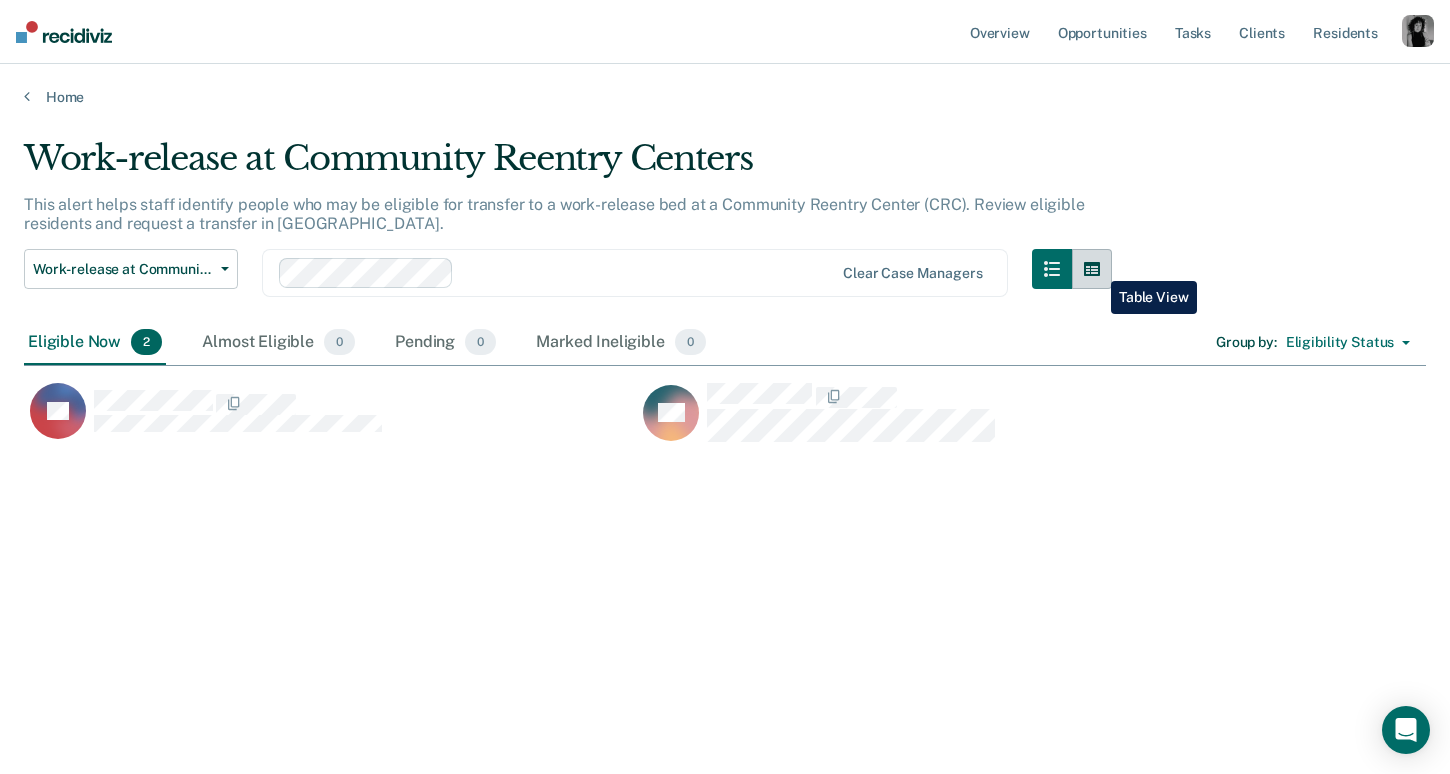 click 